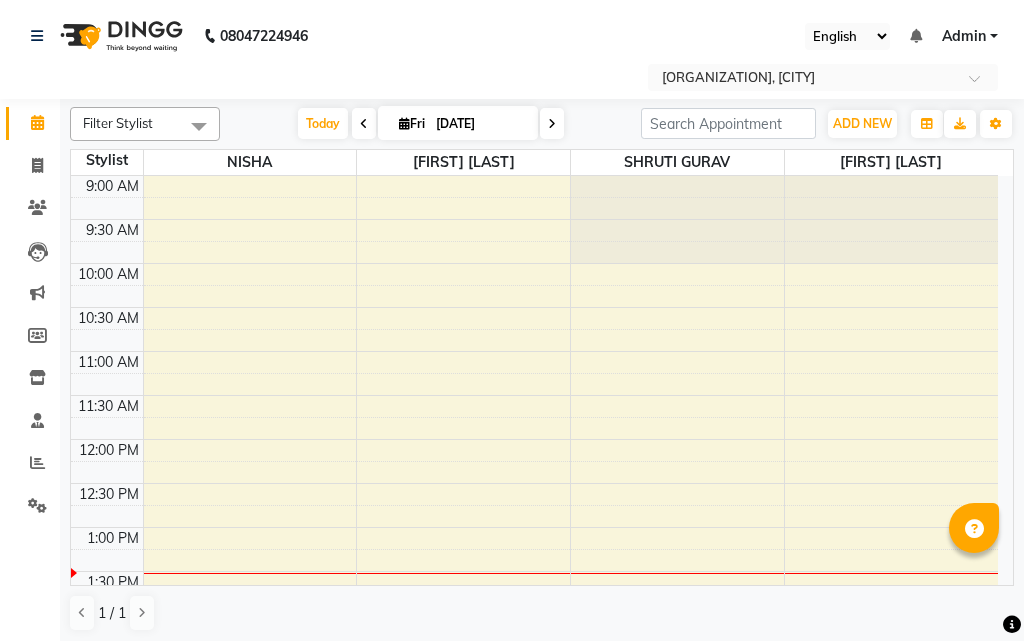 scroll, scrollTop: 0, scrollLeft: 0, axis: both 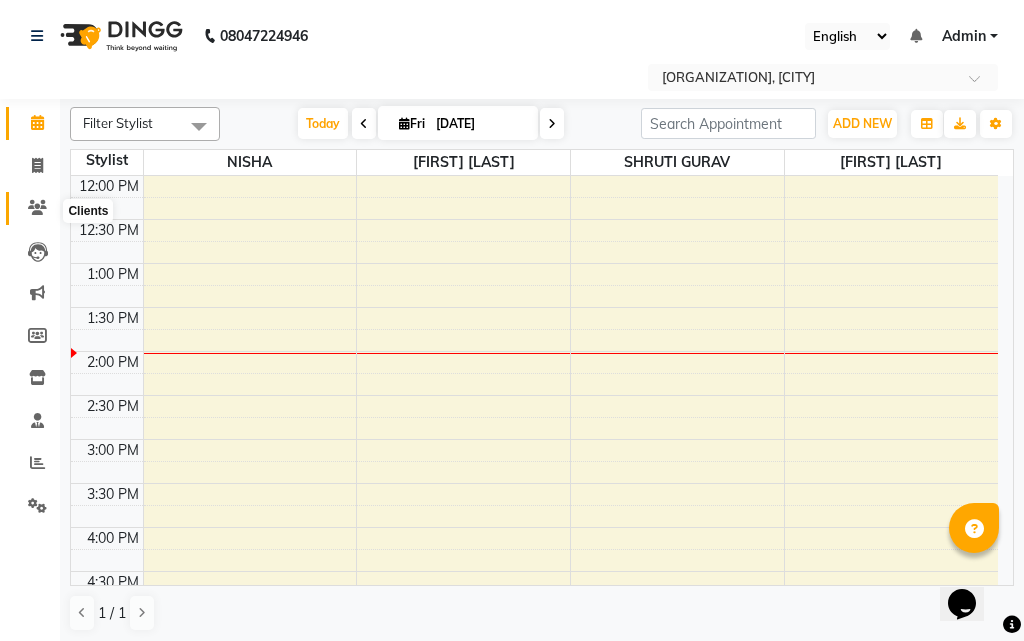 click 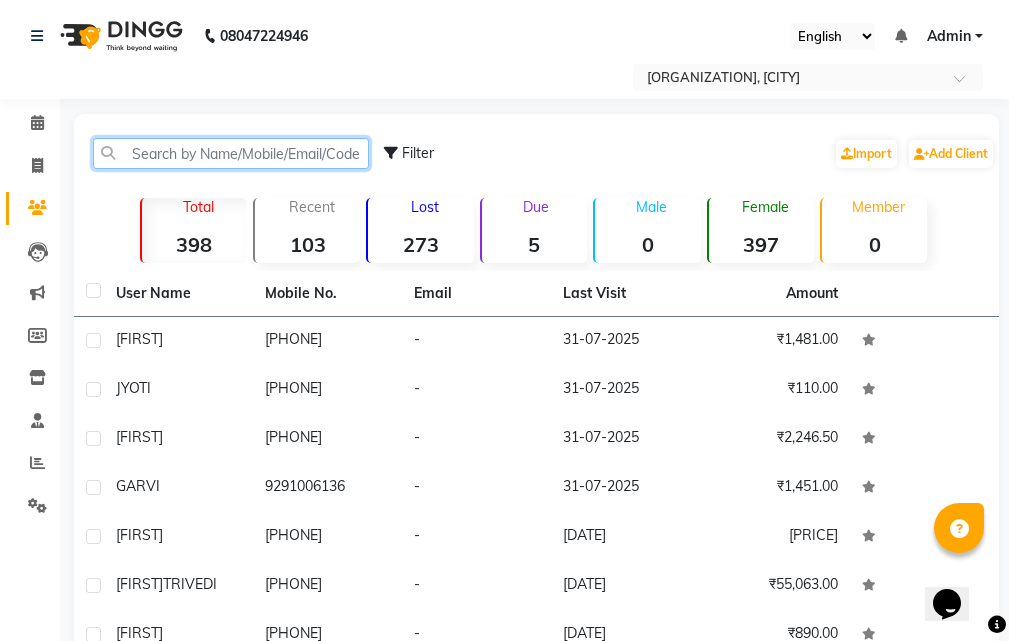 click 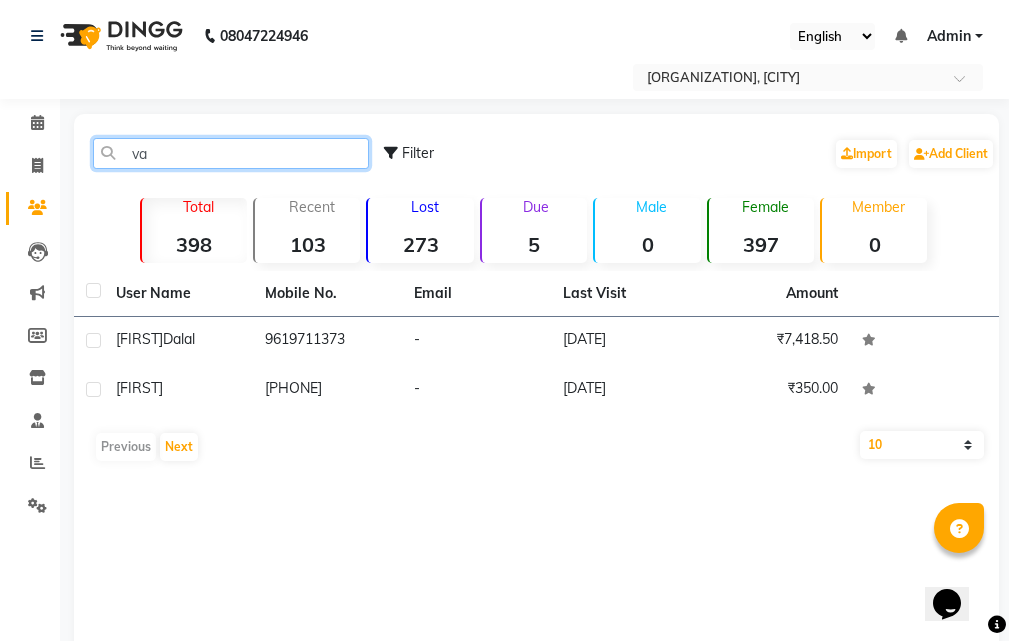 type on "v" 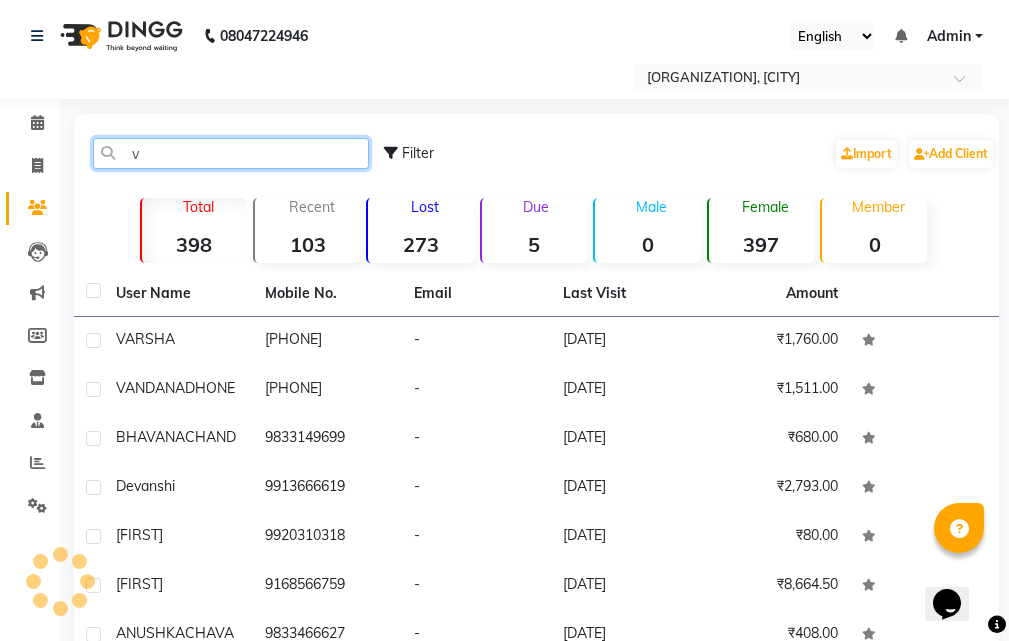 type 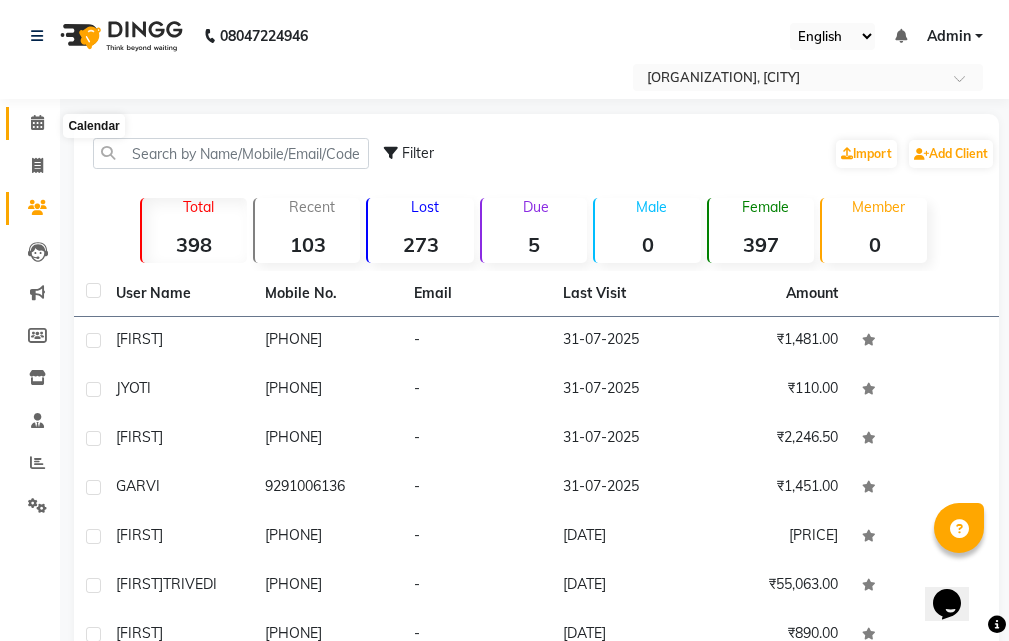 click 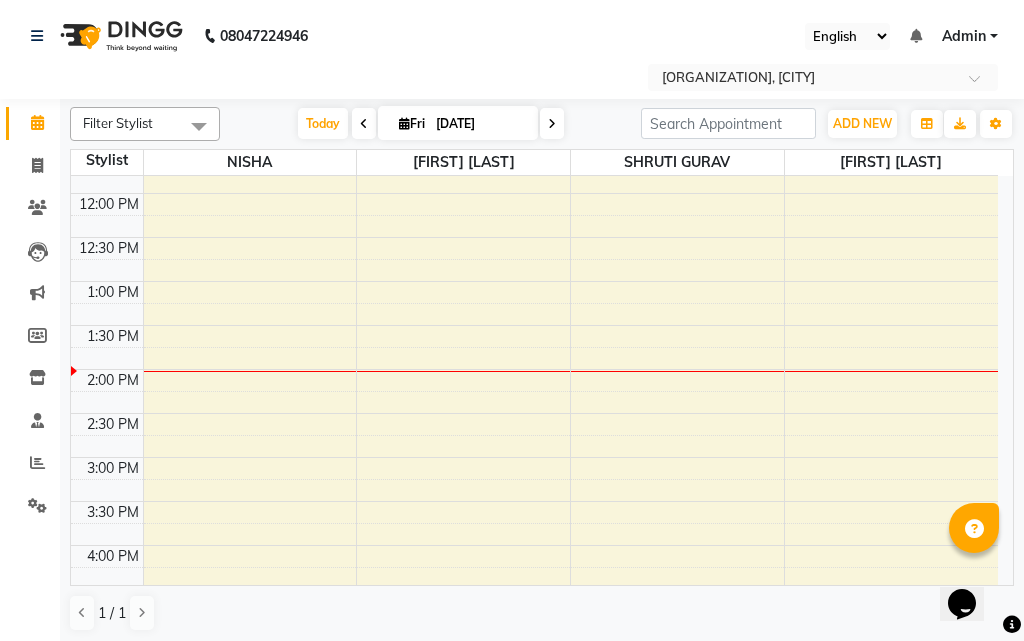 scroll, scrollTop: 0, scrollLeft: 0, axis: both 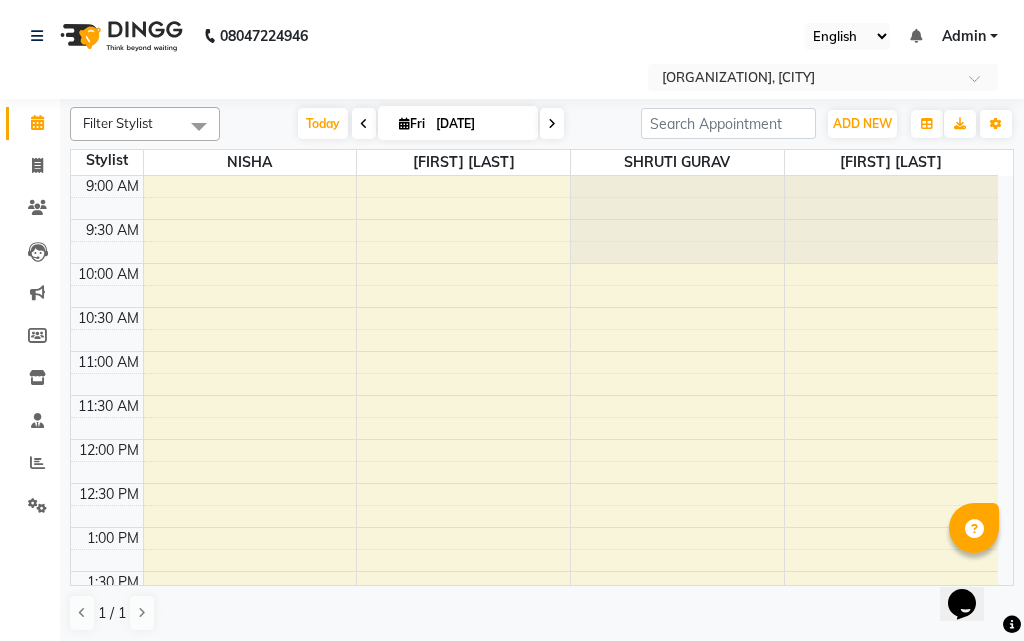 click at bounding box center [364, 124] 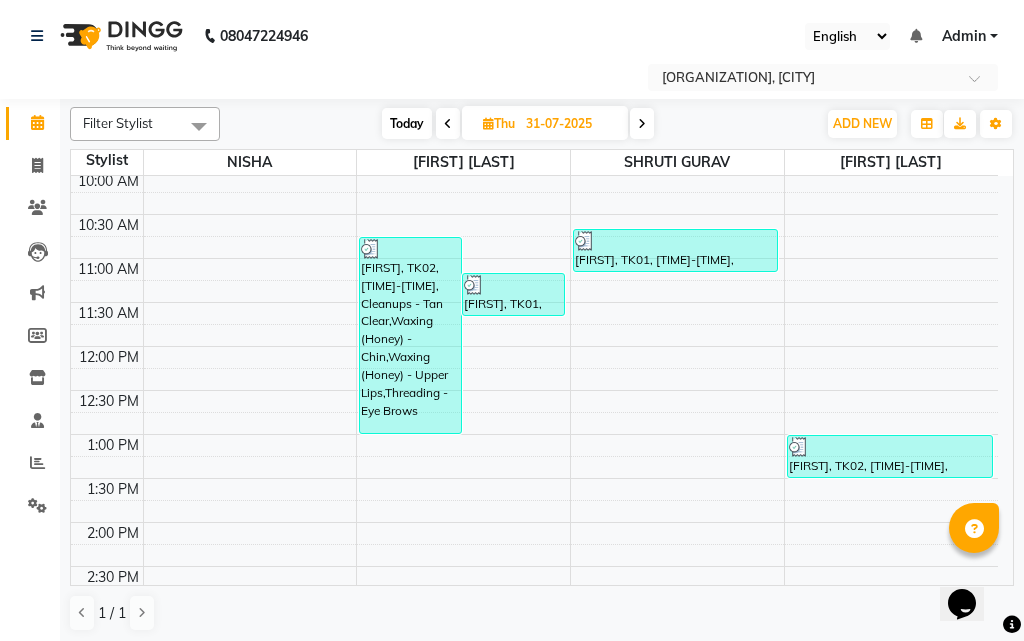scroll, scrollTop: 0, scrollLeft: 0, axis: both 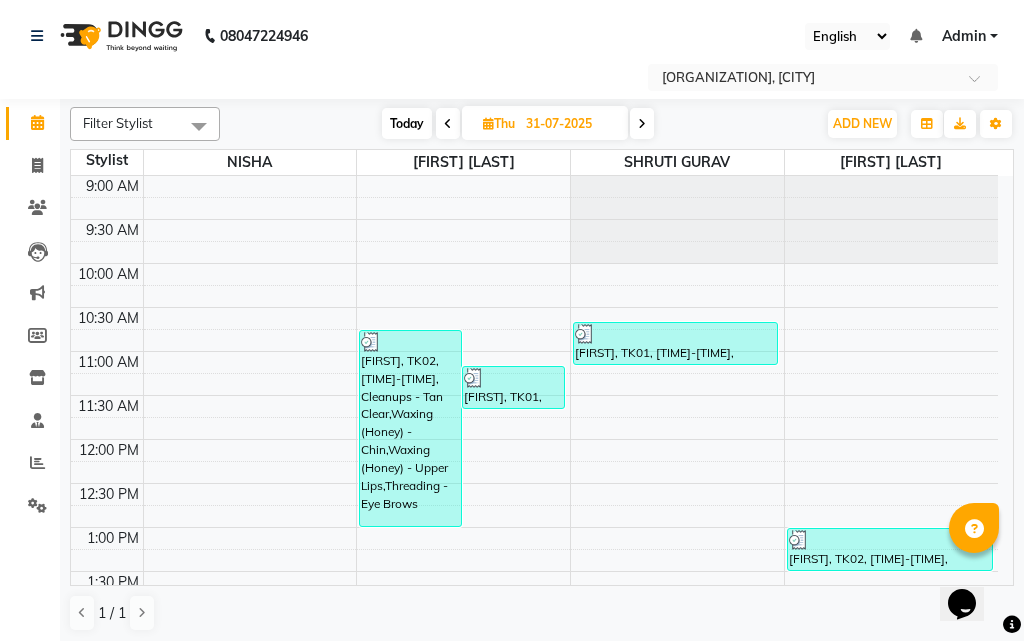 click at bounding box center [448, 123] 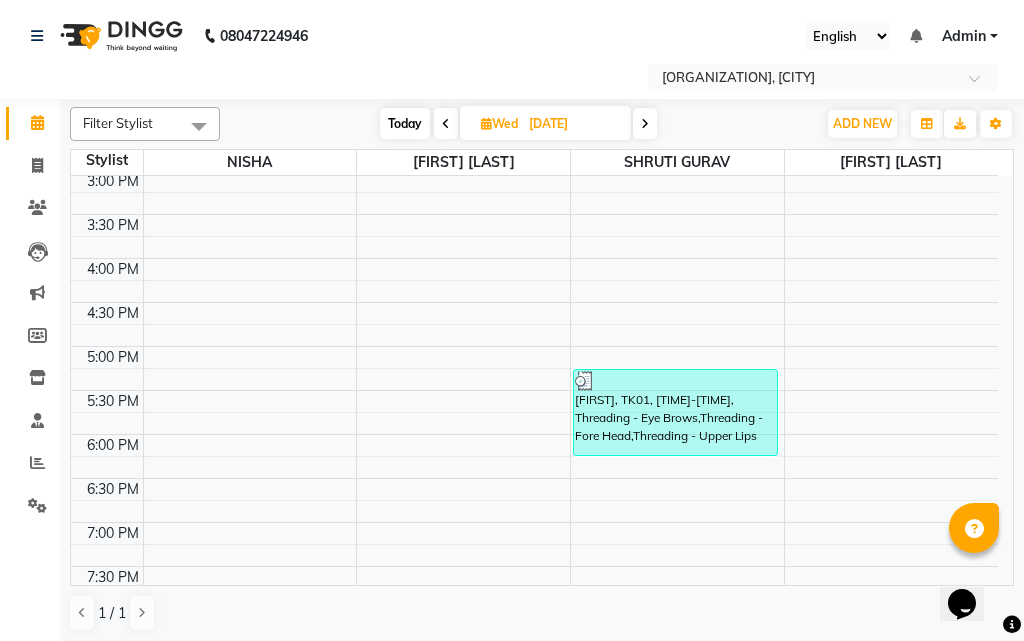 scroll, scrollTop: 646, scrollLeft: 0, axis: vertical 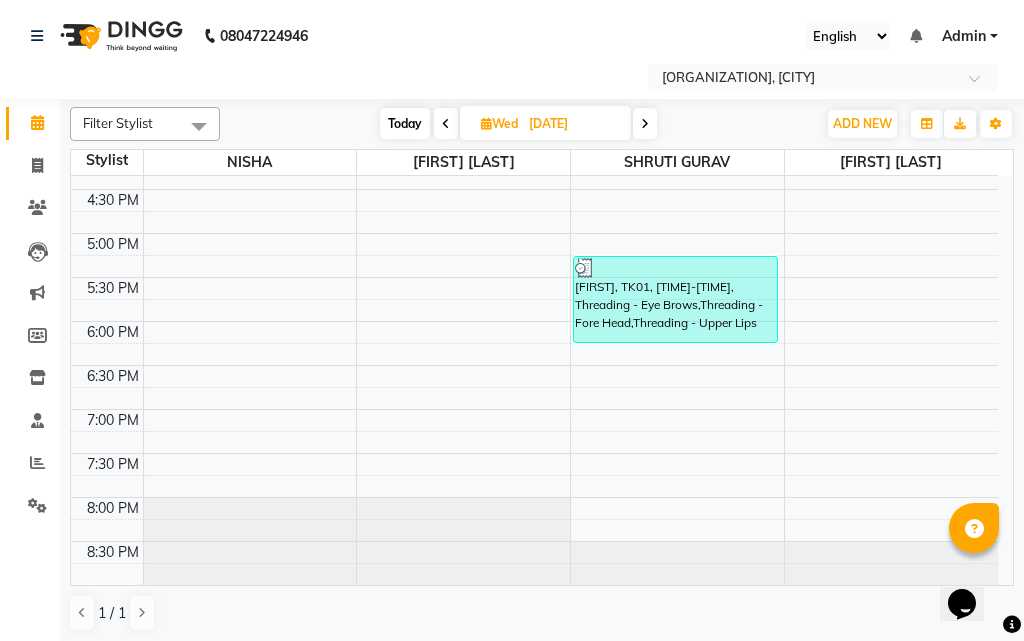 click at bounding box center [645, 123] 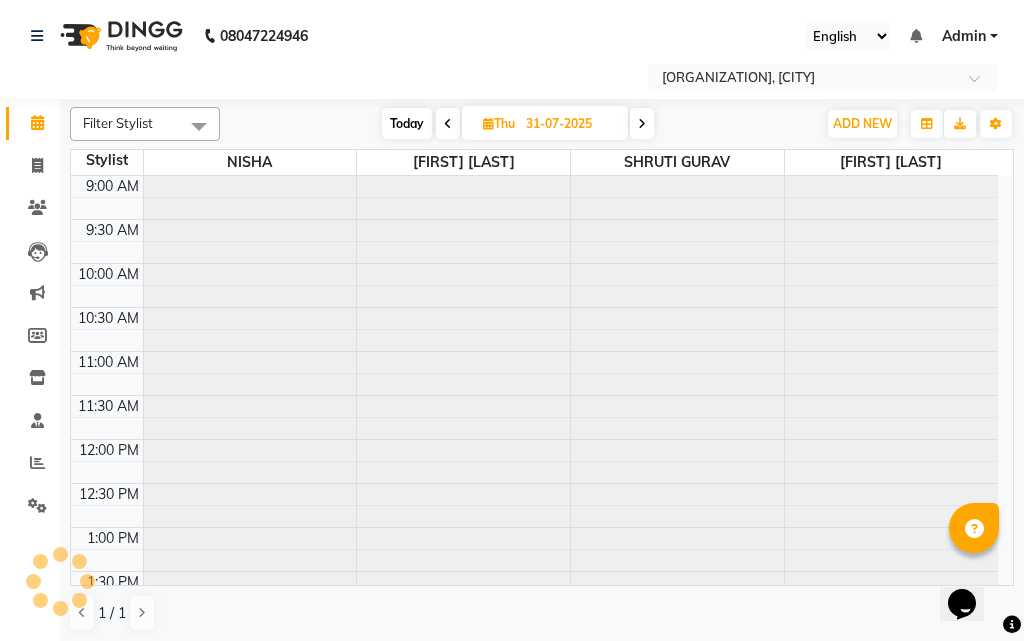click at bounding box center (642, 123) 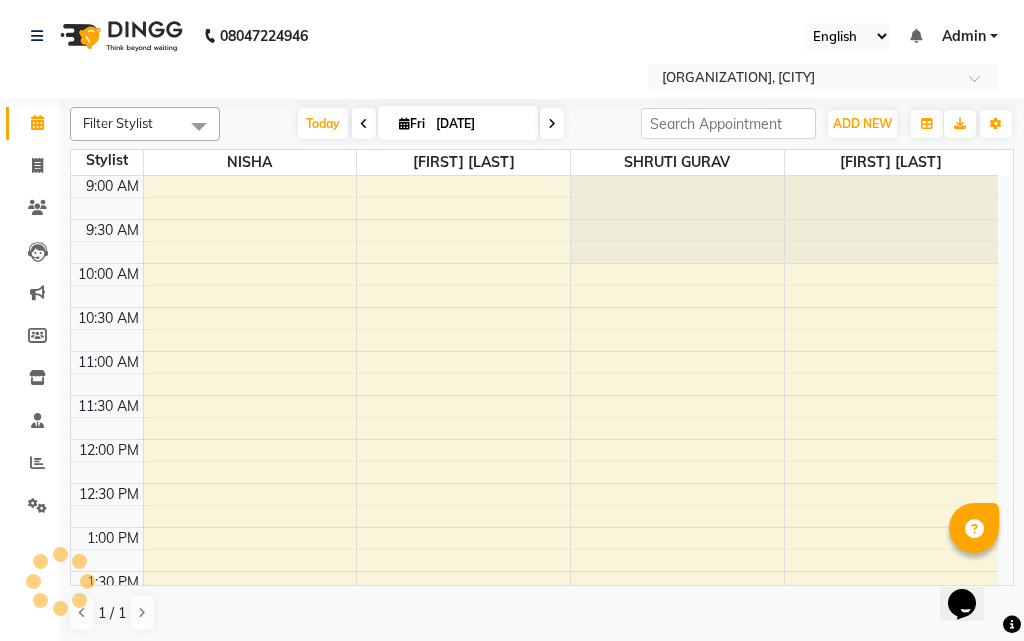 scroll, scrollTop: 441, scrollLeft: 0, axis: vertical 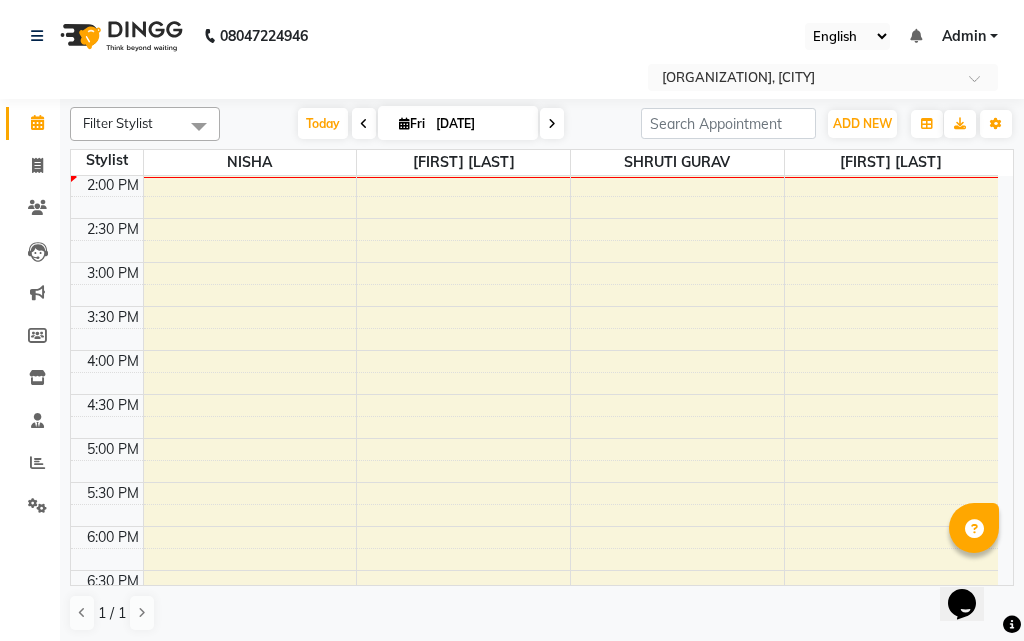 click at bounding box center (552, 124) 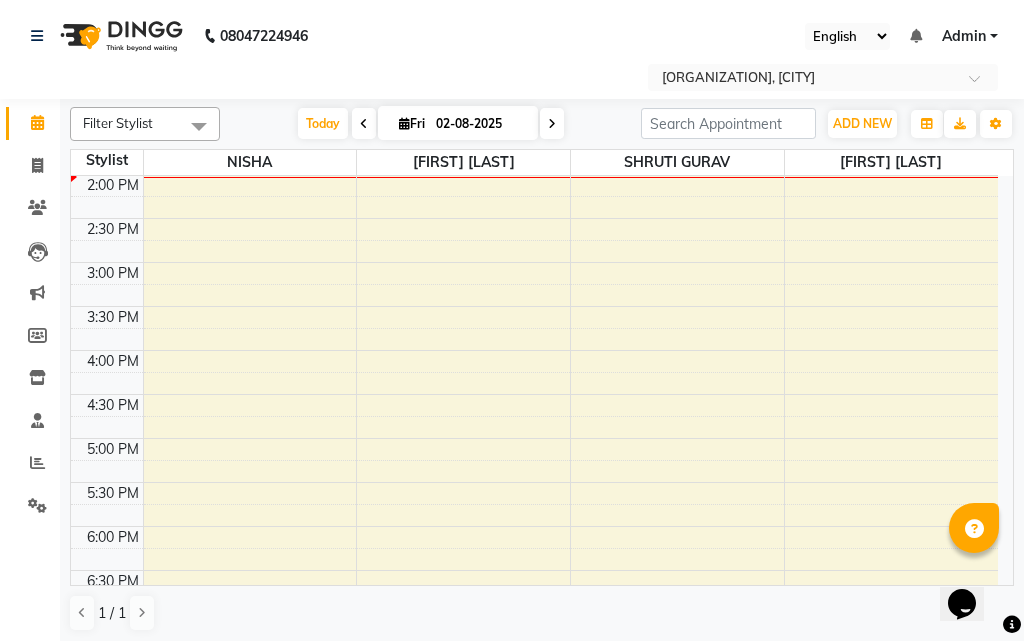 scroll, scrollTop: 441, scrollLeft: 0, axis: vertical 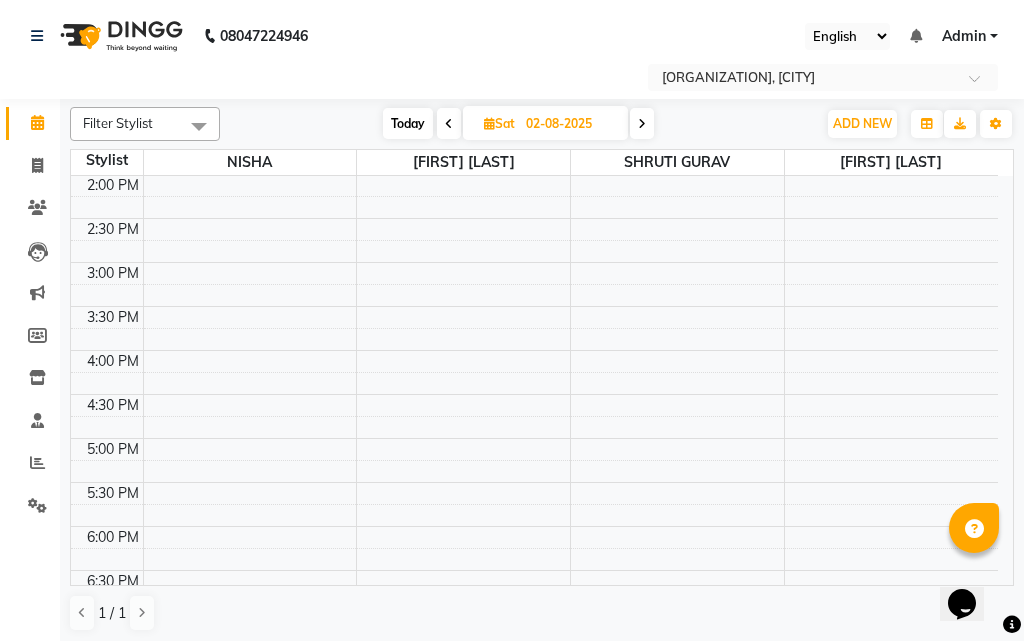 click at bounding box center (449, 124) 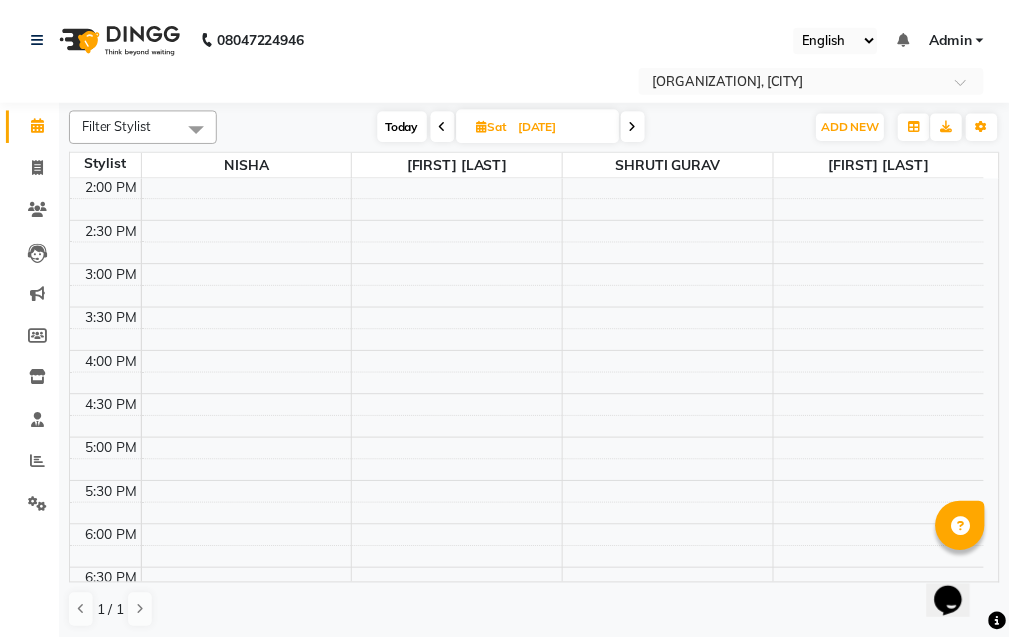 scroll, scrollTop: 441, scrollLeft: 0, axis: vertical 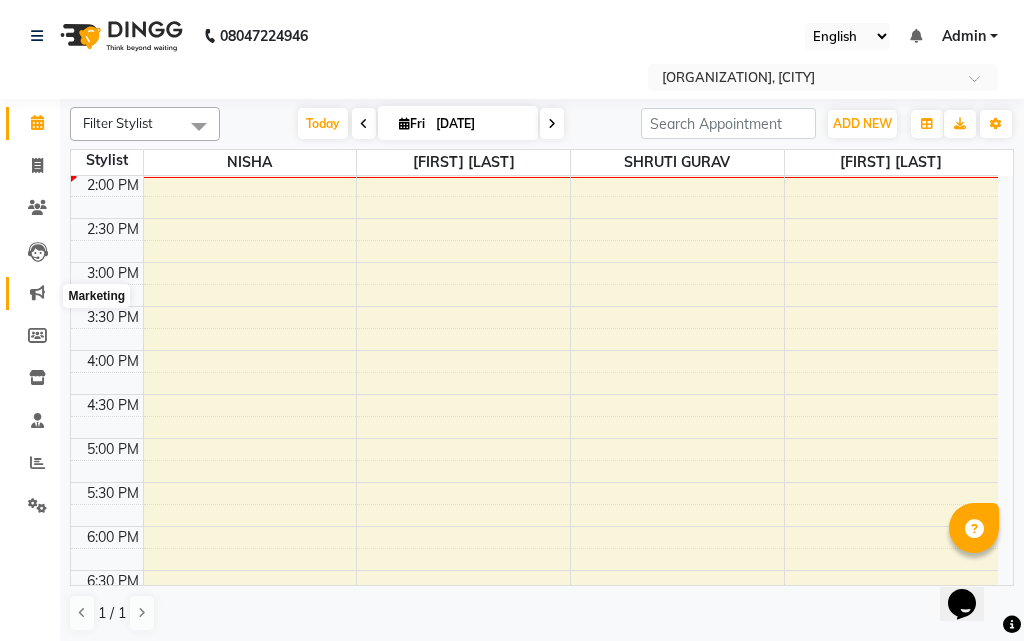 click 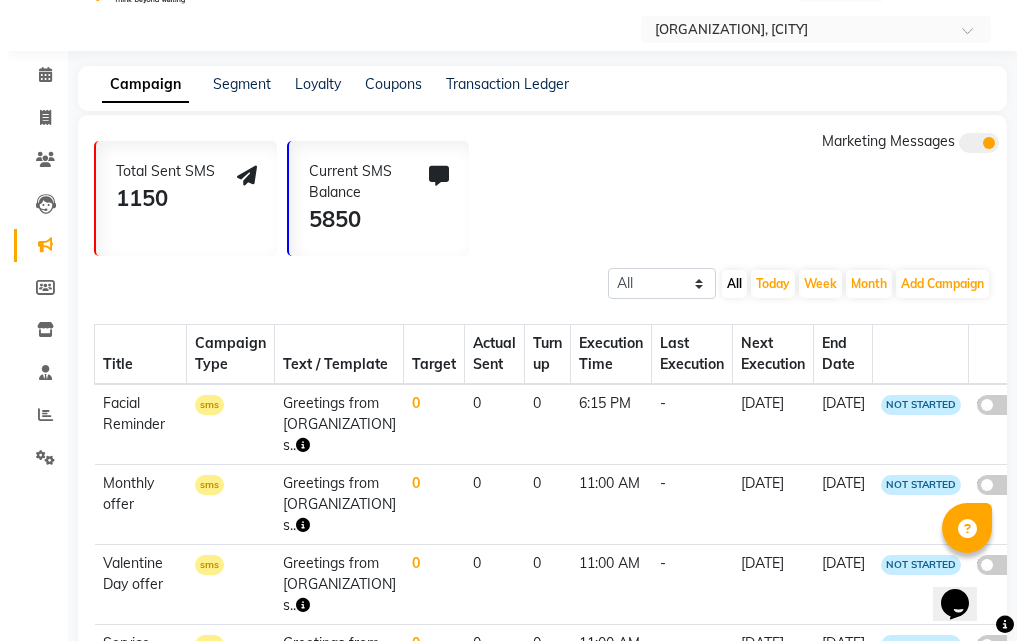 scroll, scrollTop: 0, scrollLeft: 0, axis: both 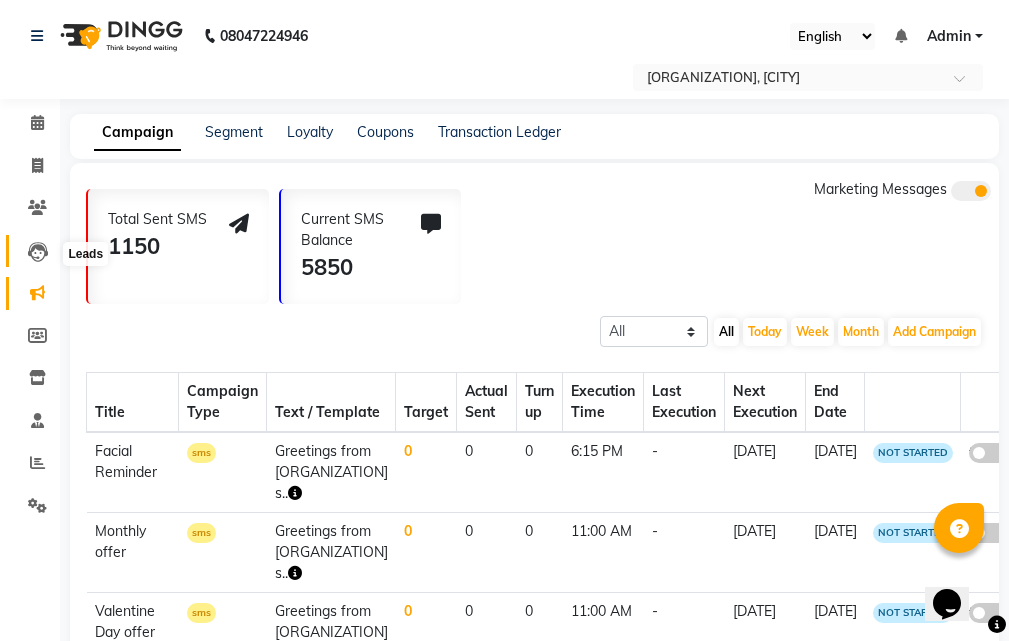 click 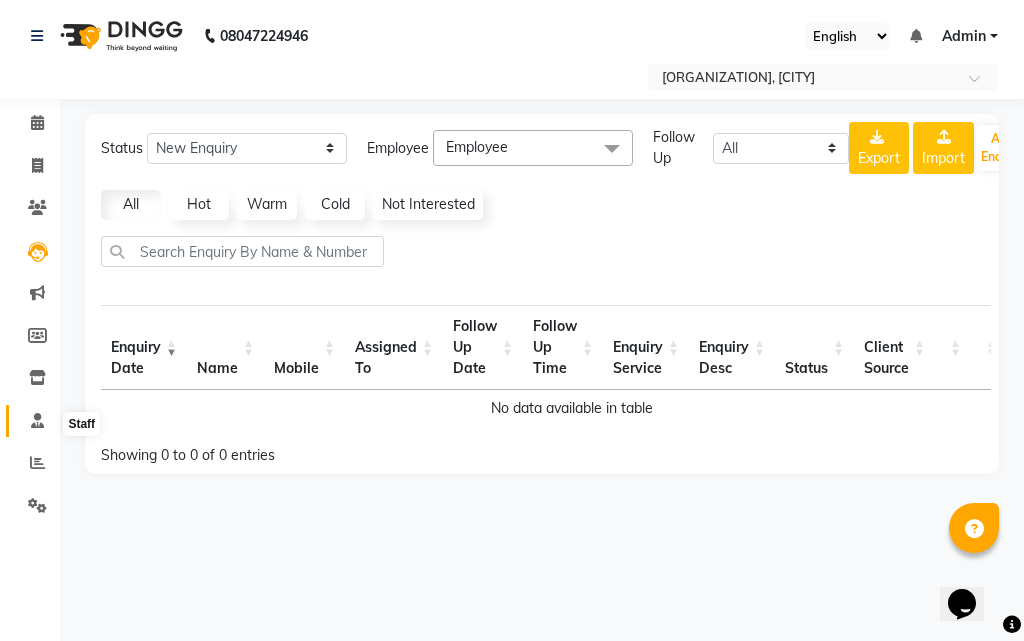 click 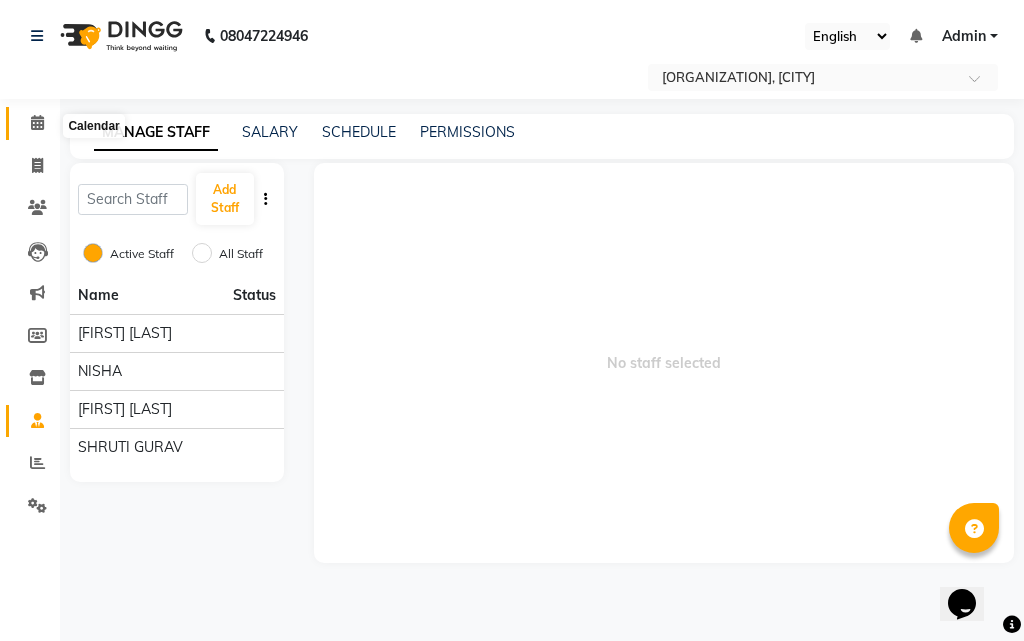 click 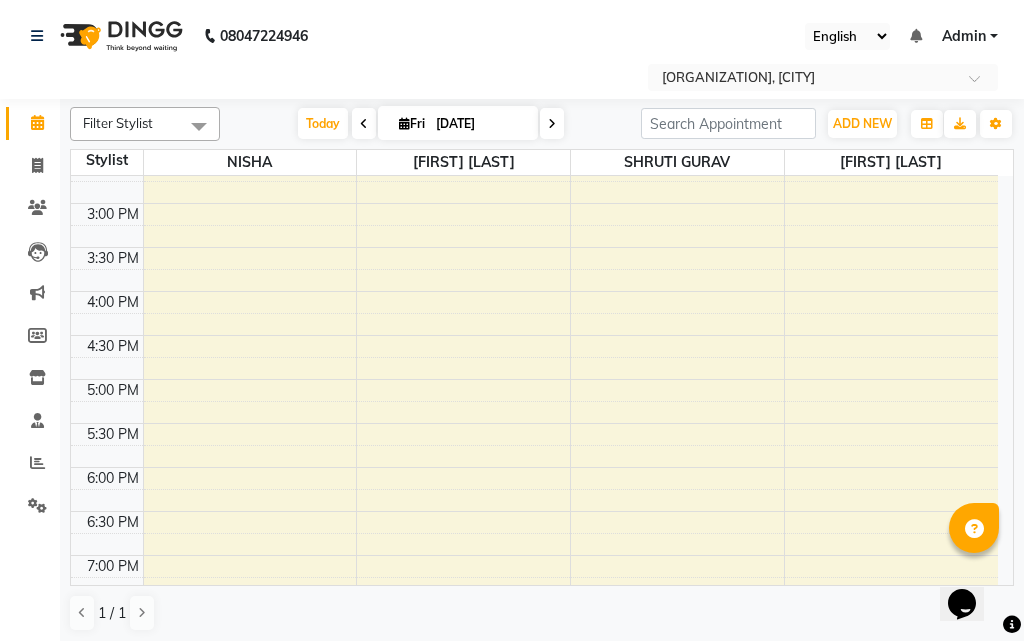 scroll, scrollTop: 646, scrollLeft: 0, axis: vertical 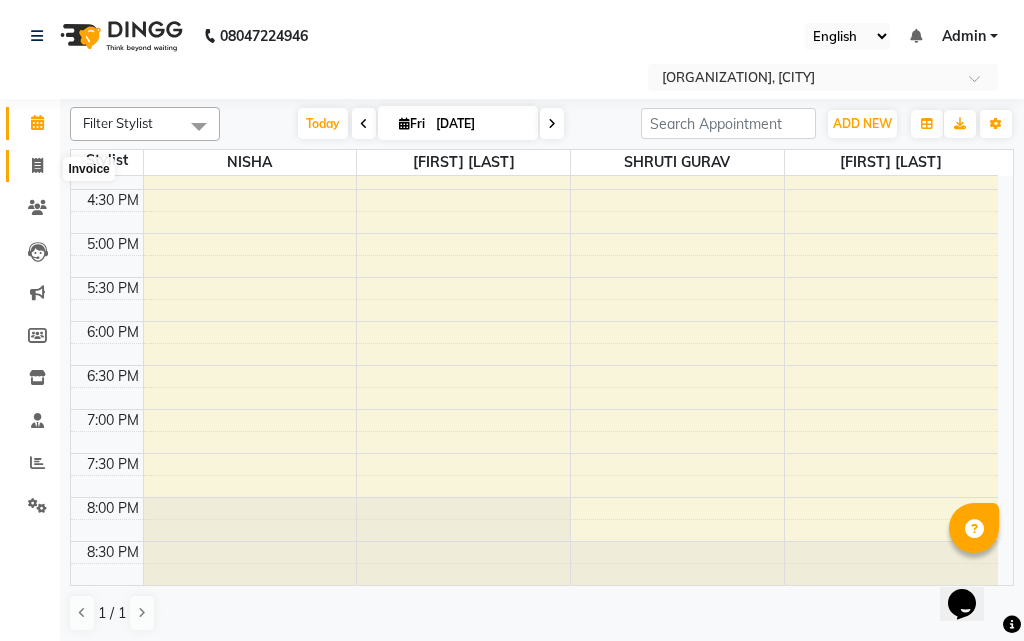 click 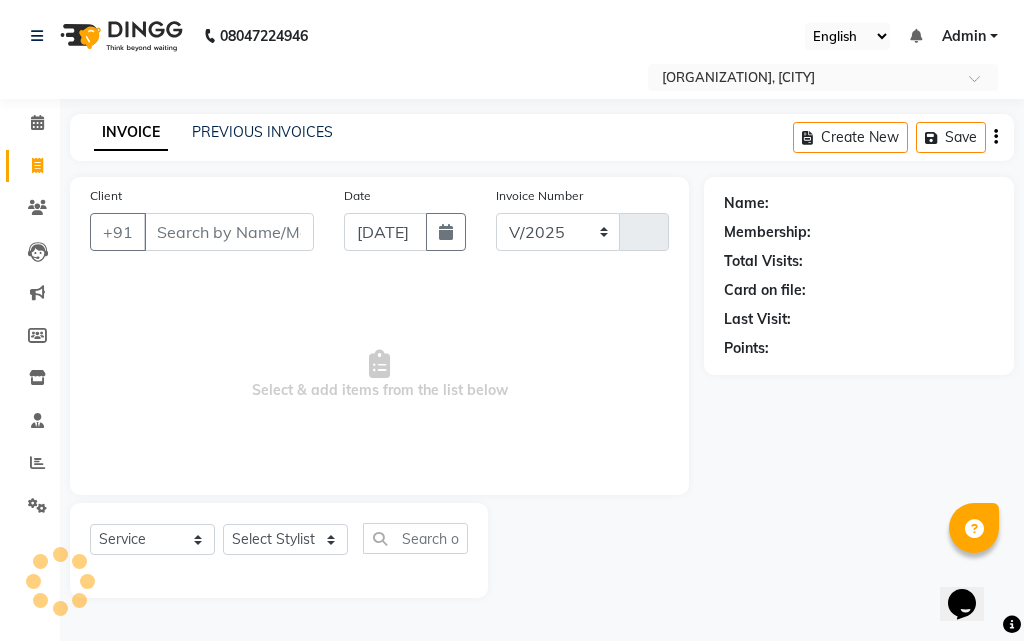 select on "5173" 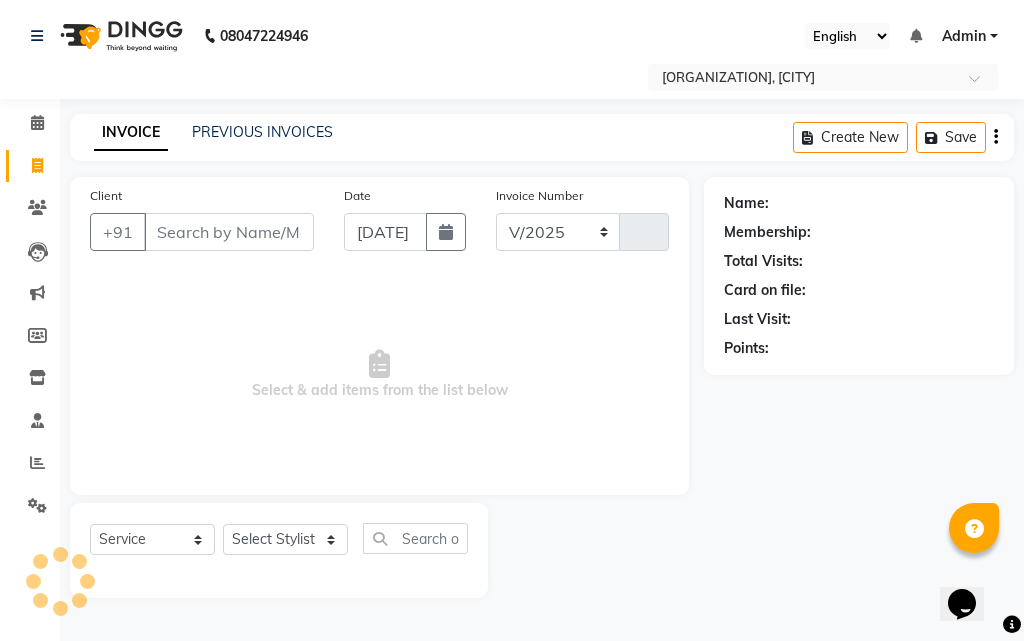 type on "0276" 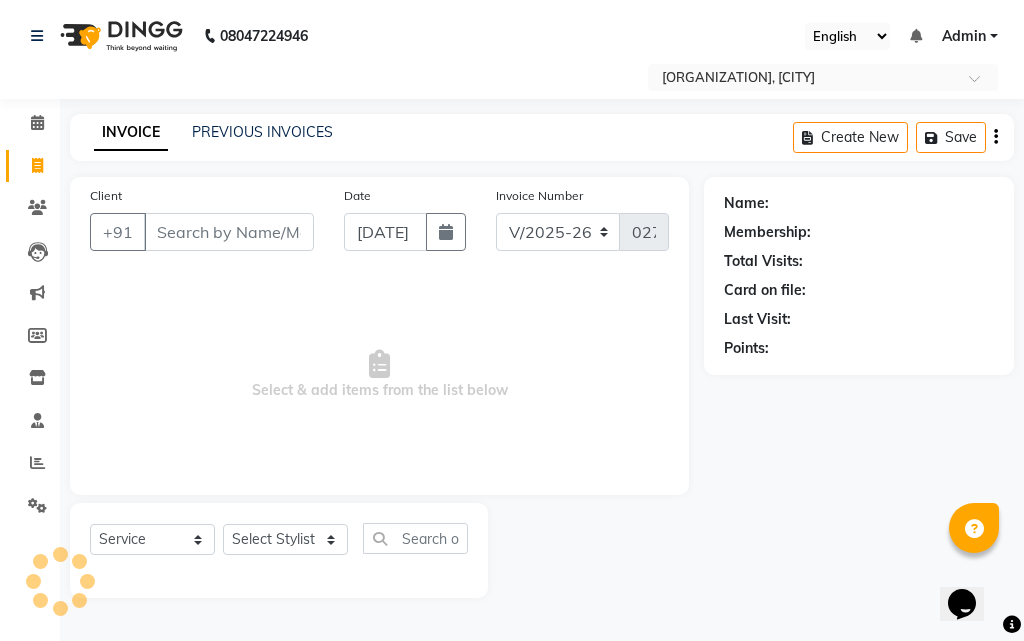 click on "Client" at bounding box center [229, 232] 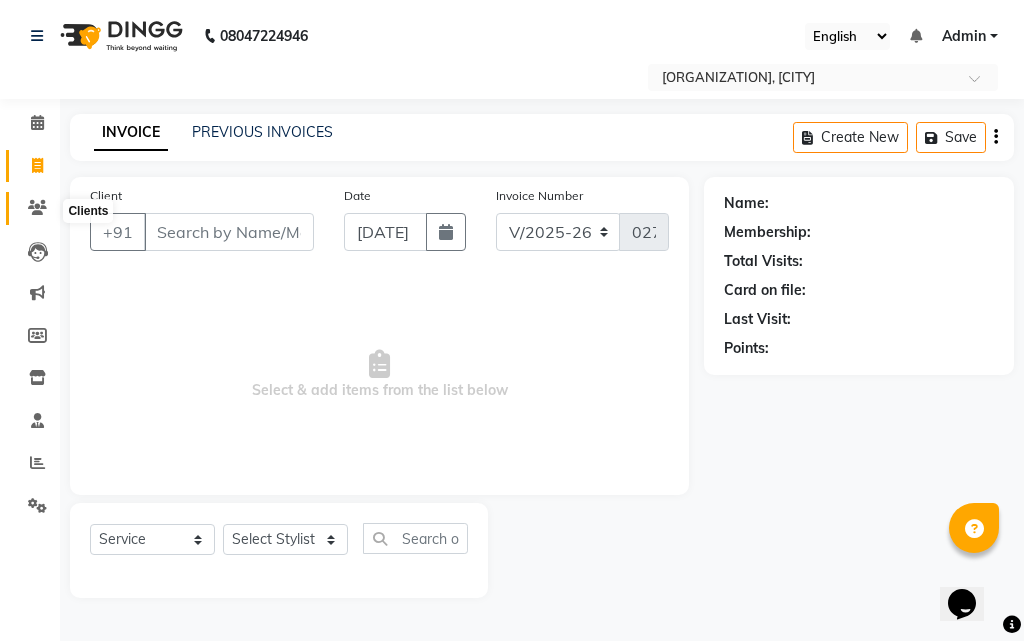 click 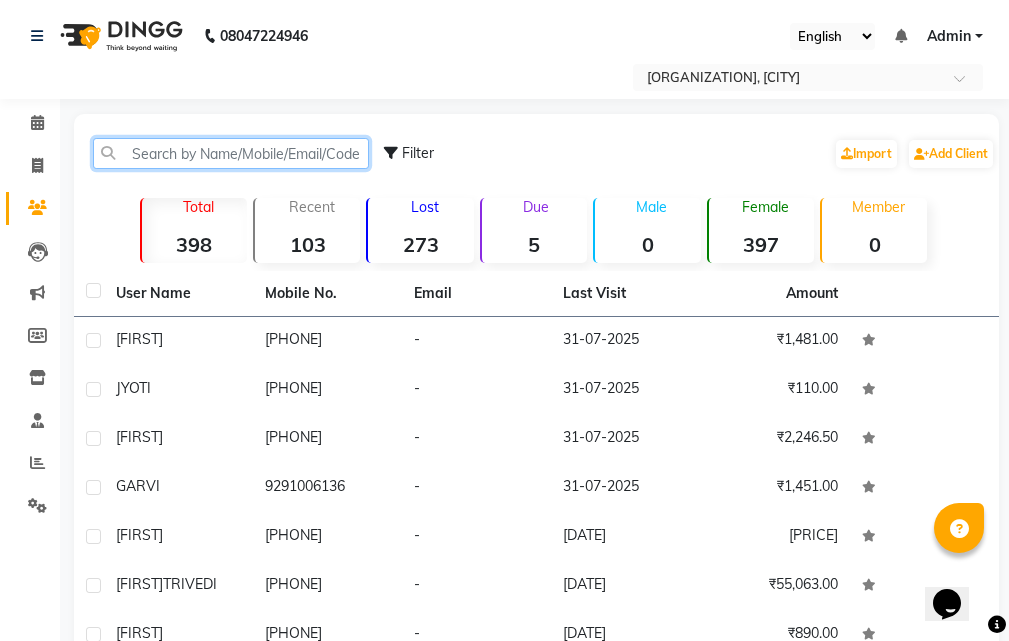 click 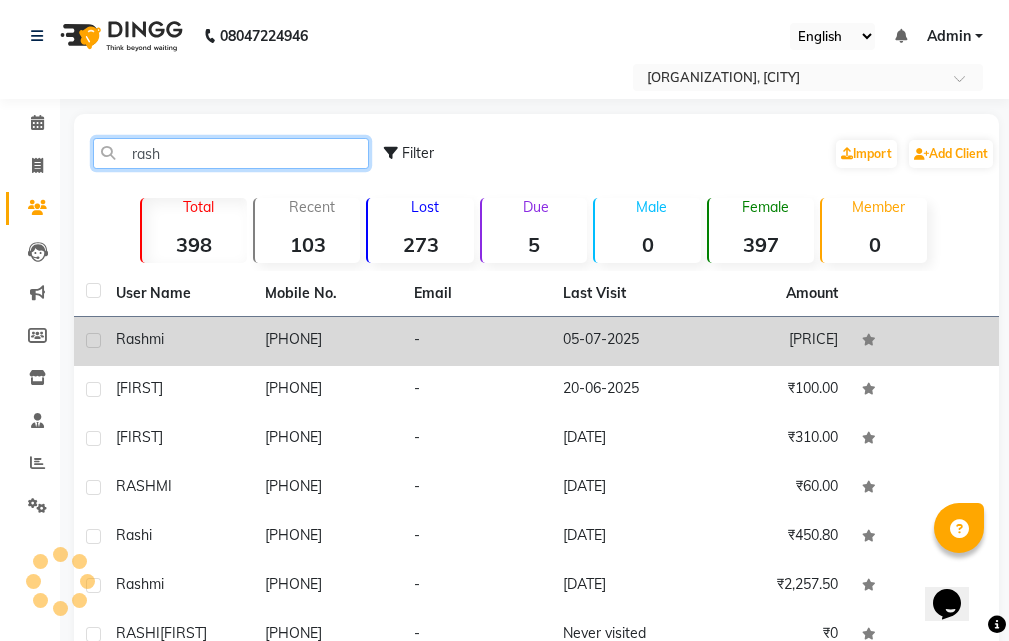 type on "rash" 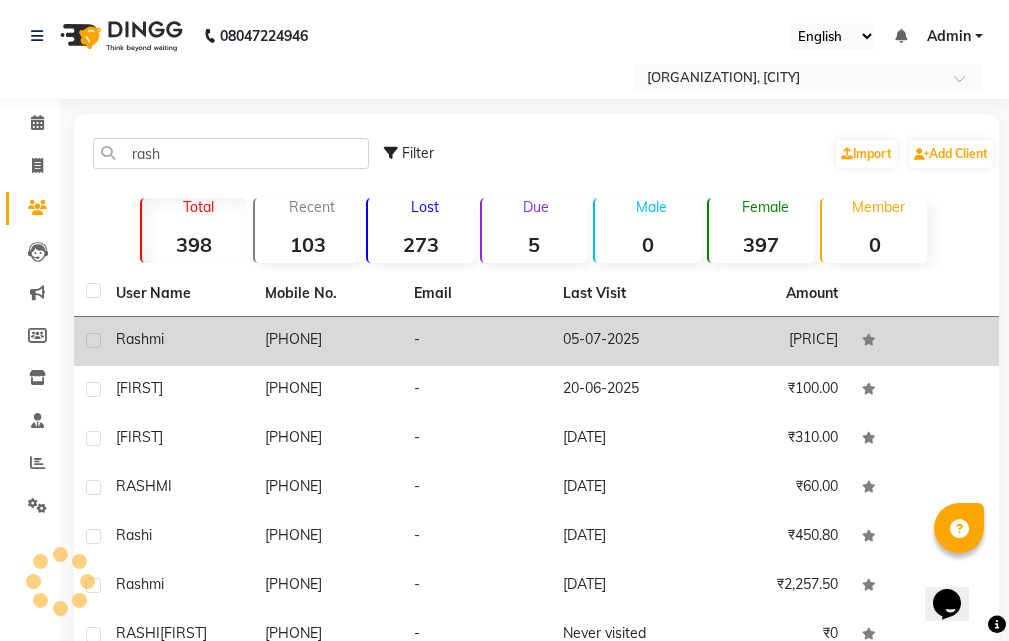 click on "-" 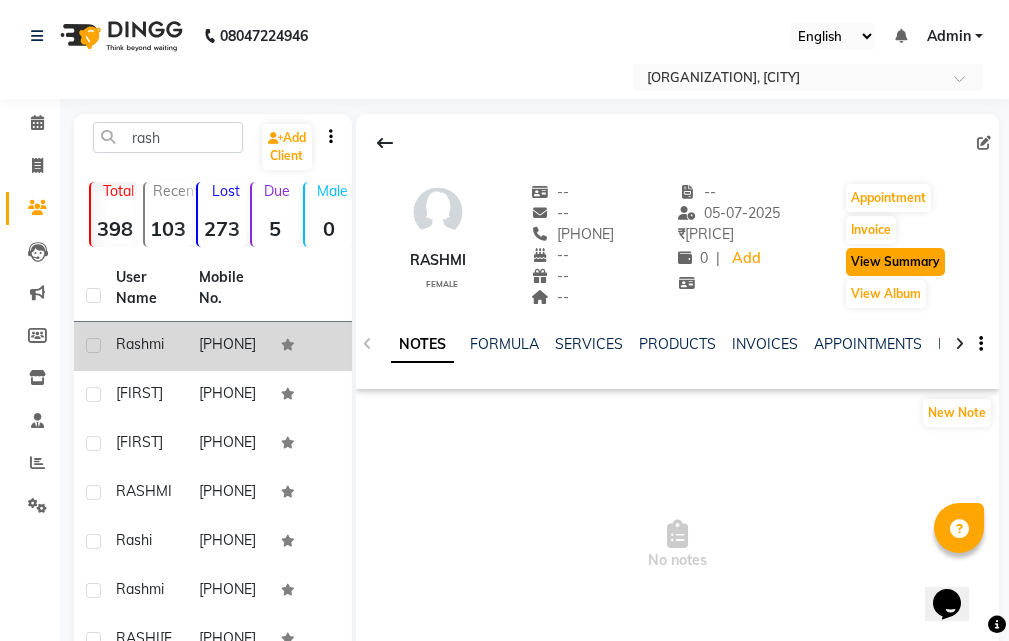 click on "View Summary" 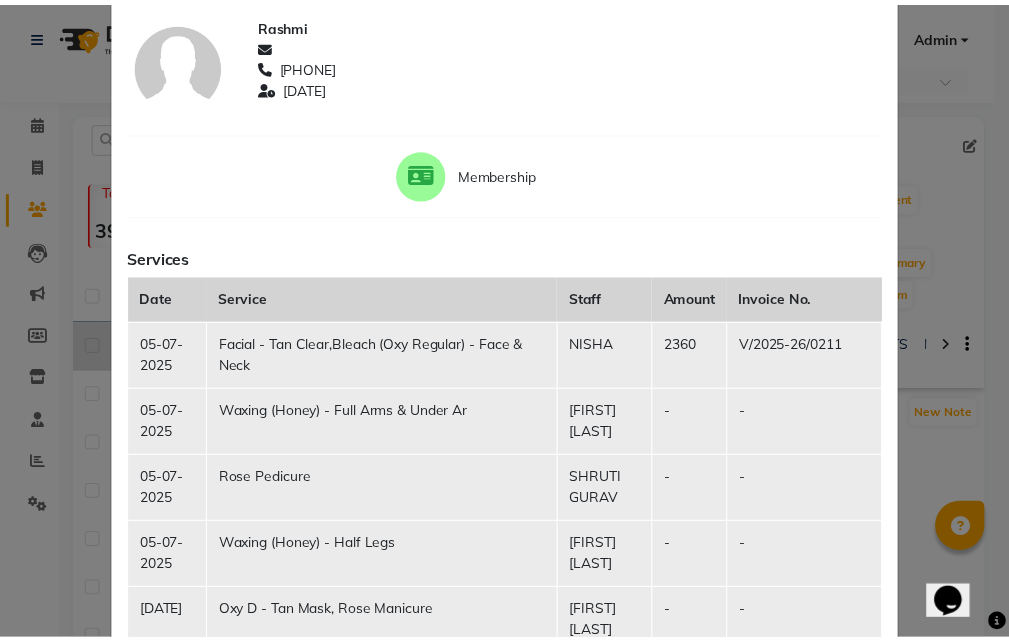scroll, scrollTop: 0, scrollLeft: 0, axis: both 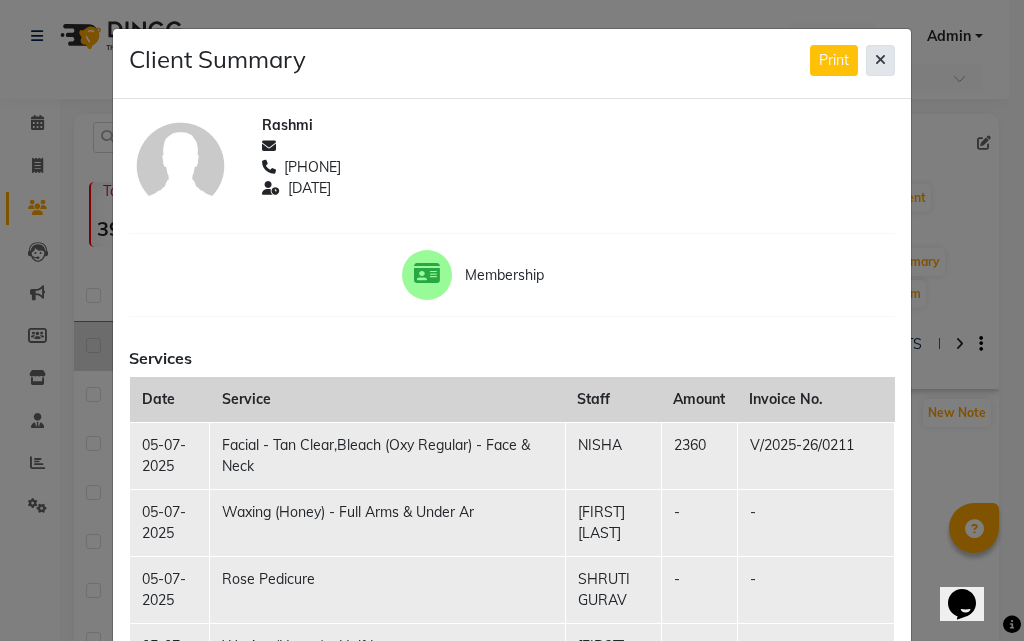 click 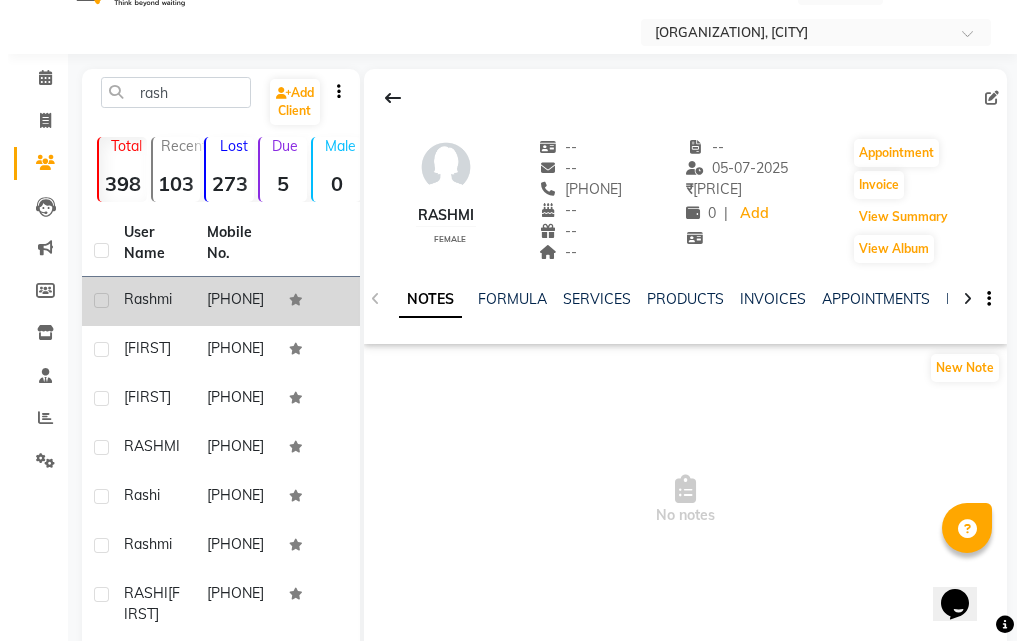 scroll, scrollTop: 0, scrollLeft: 0, axis: both 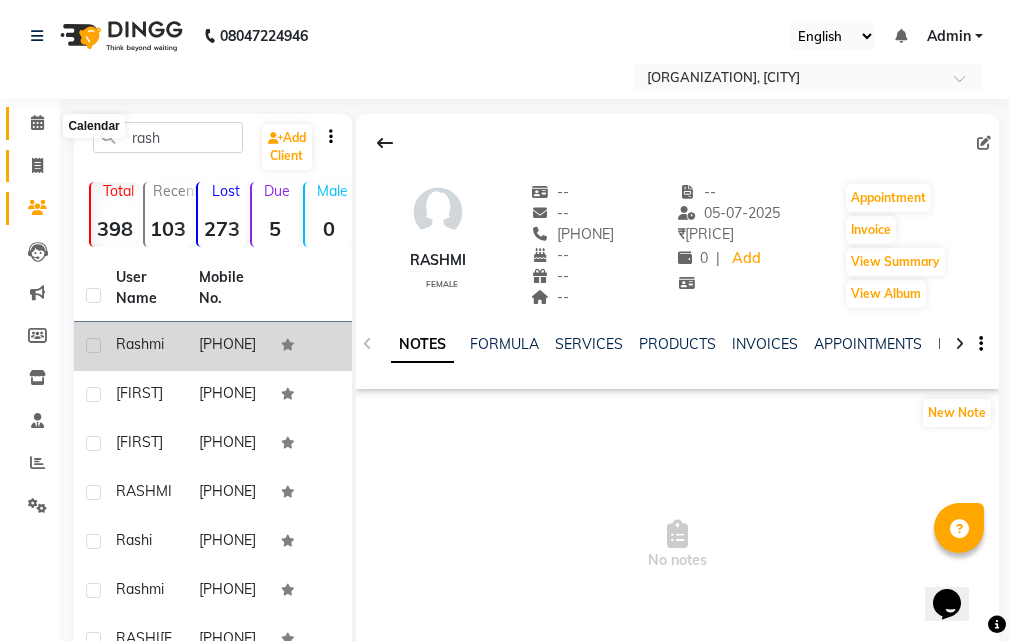 click 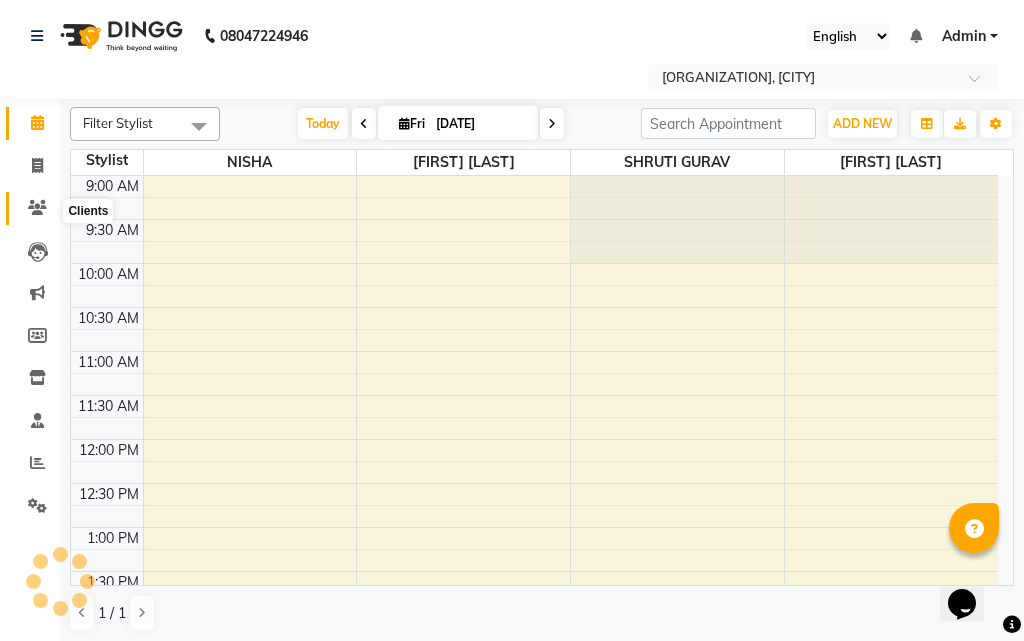scroll, scrollTop: 0, scrollLeft: 0, axis: both 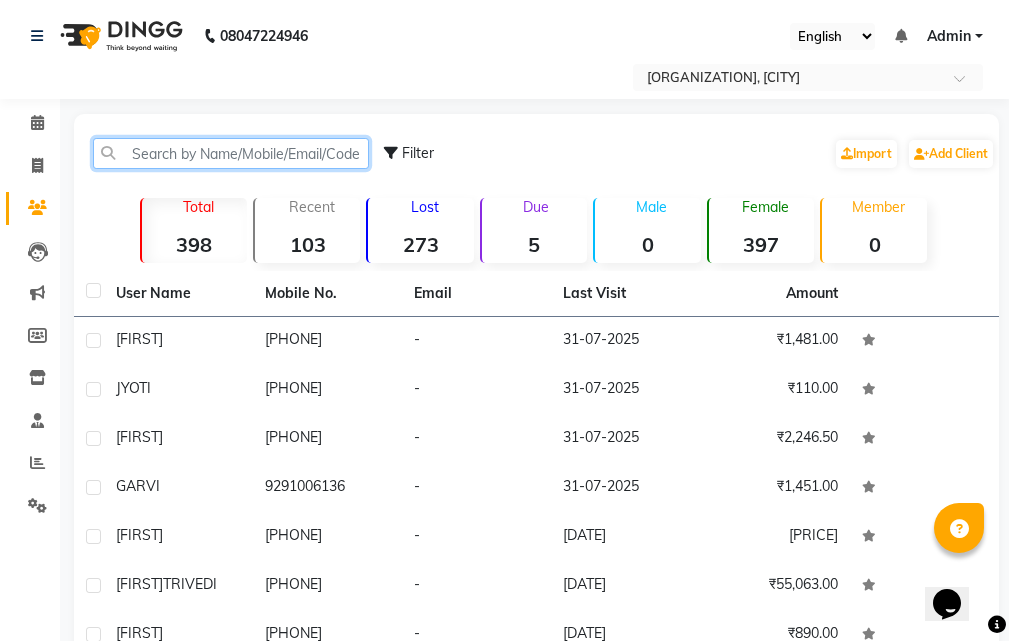 click 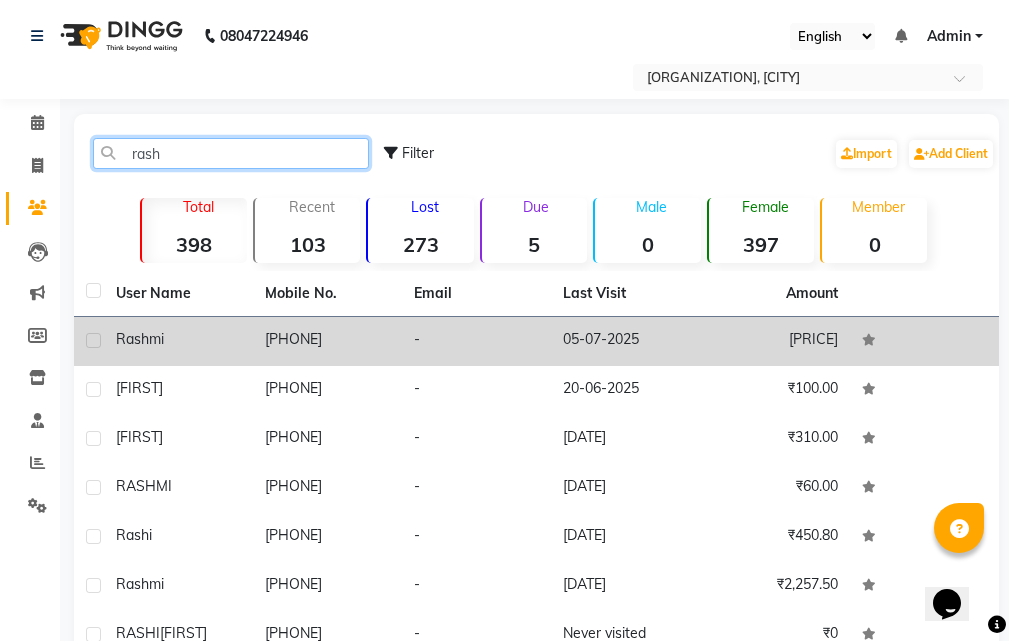 type on "rash" 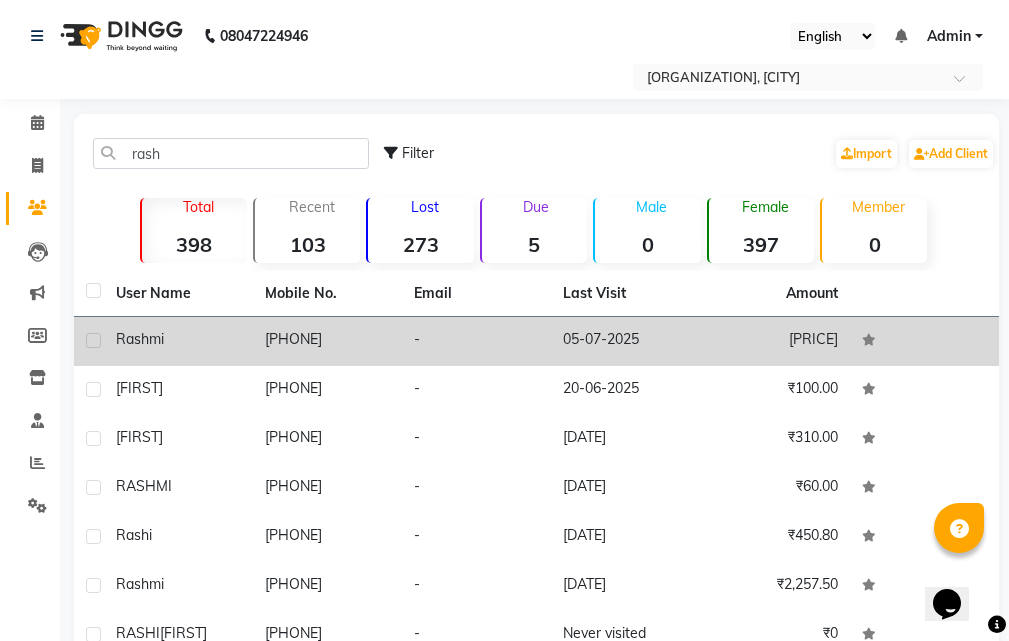 click on "[PHONE]" 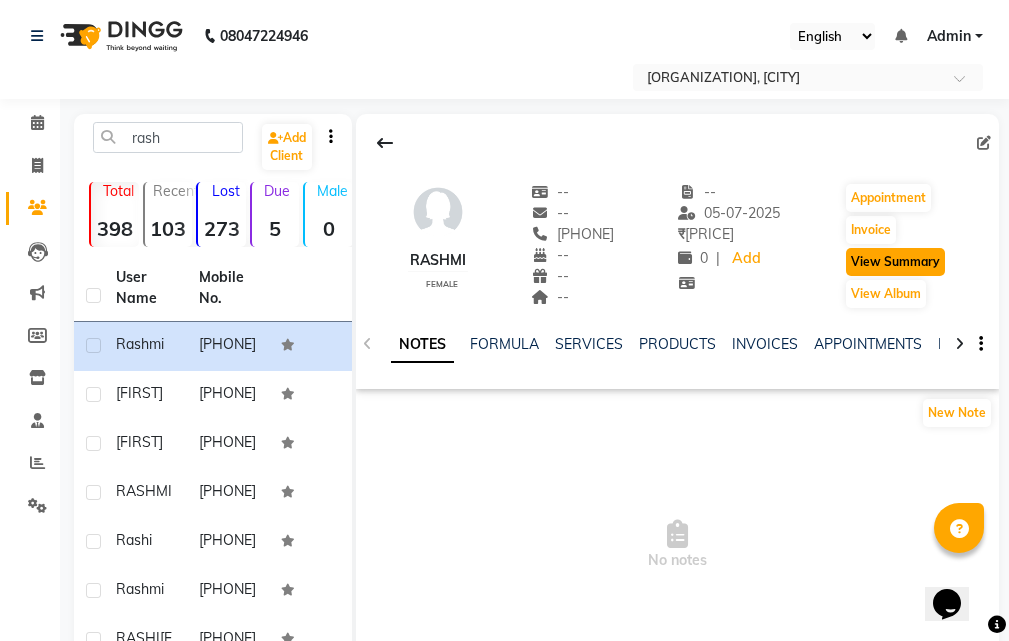 click on "View Summary" 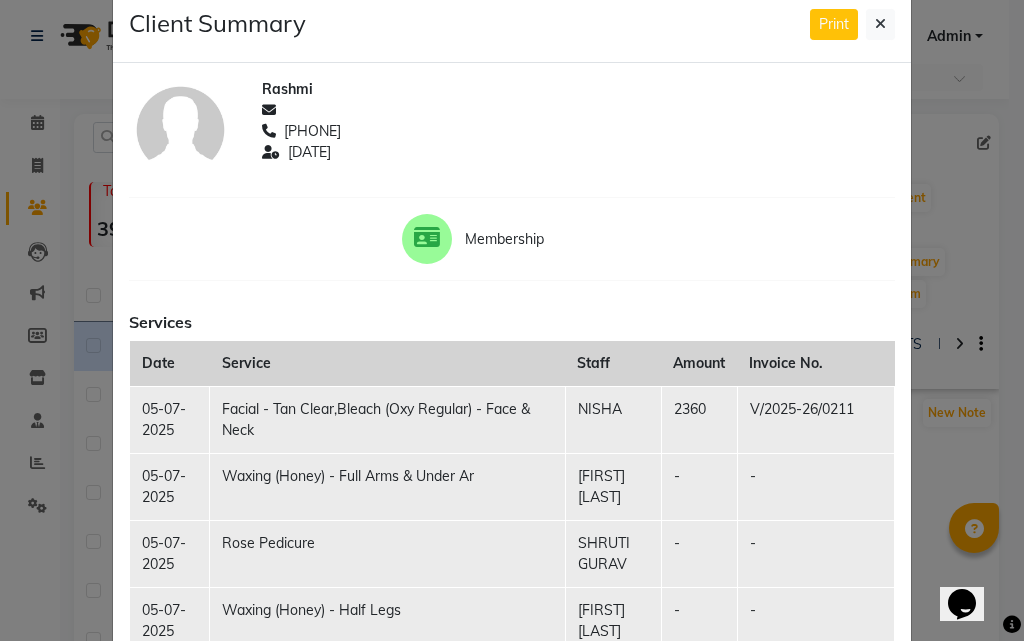 scroll, scrollTop: 0, scrollLeft: 0, axis: both 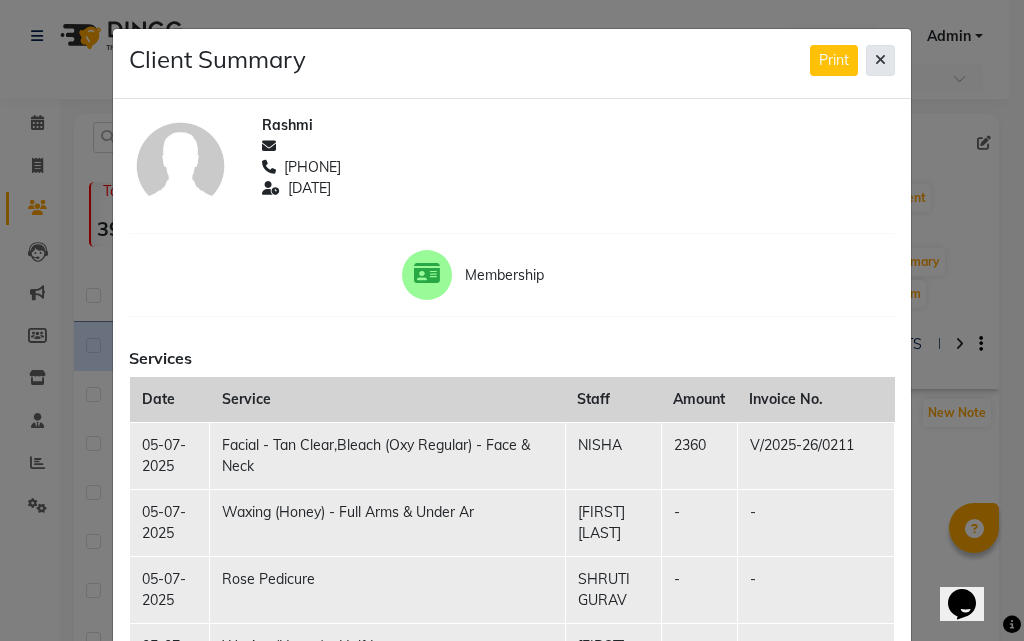 click 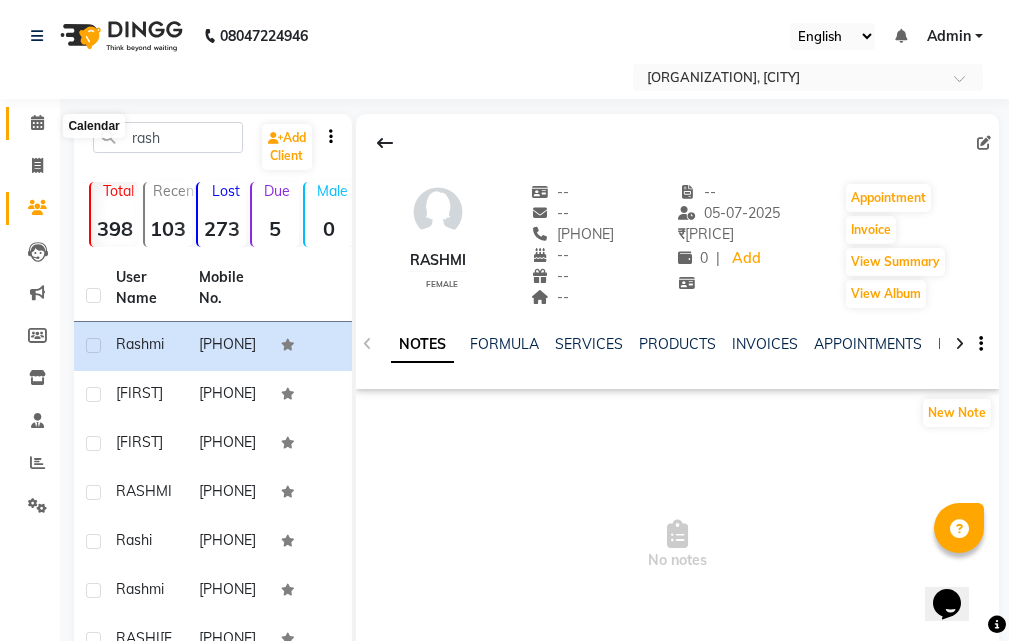 click 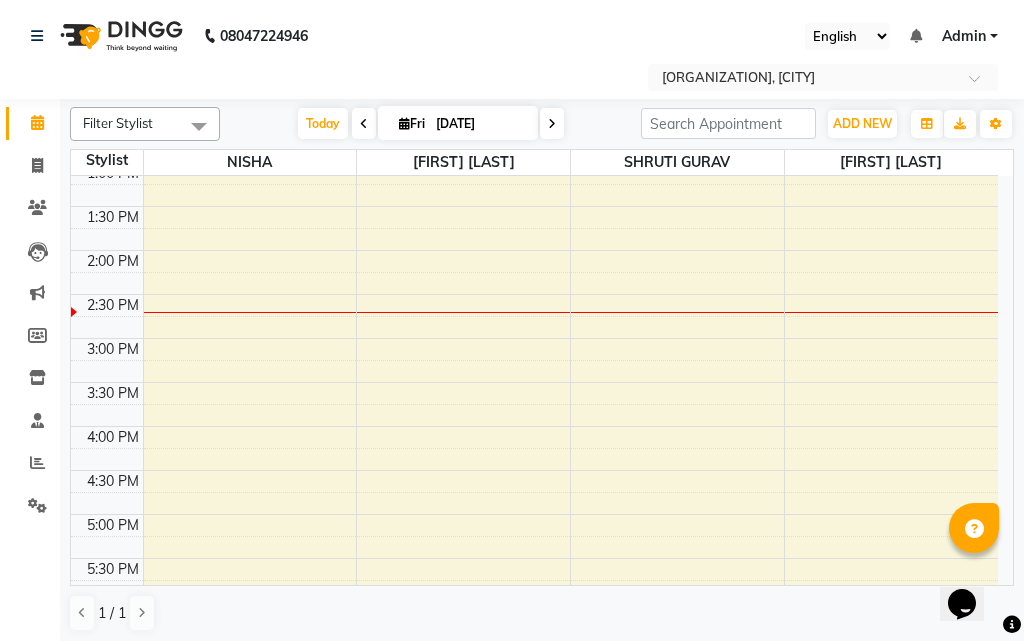 scroll, scrollTop: 346, scrollLeft: 0, axis: vertical 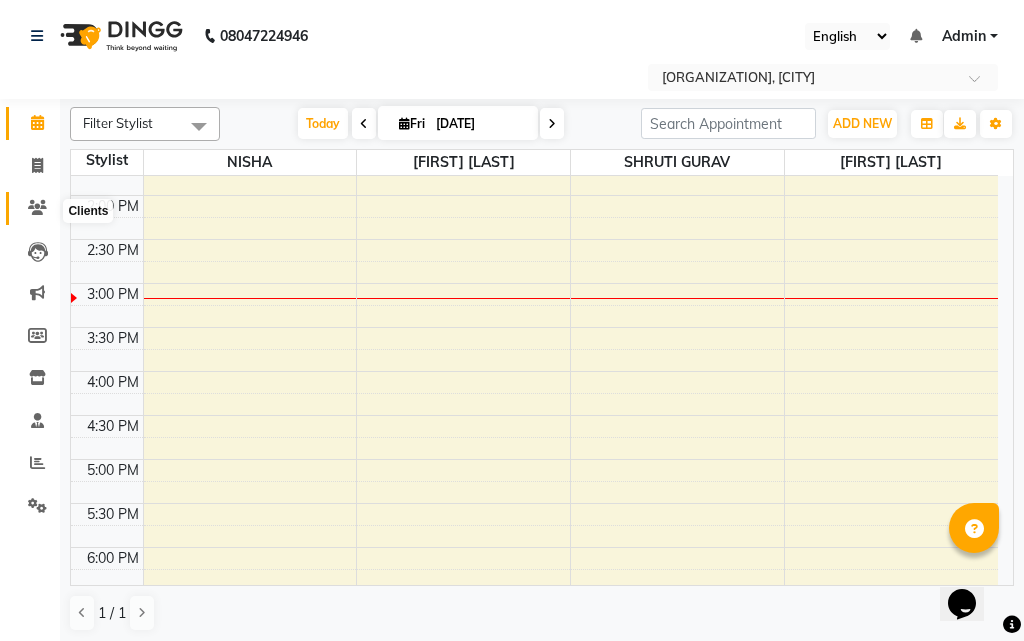 click 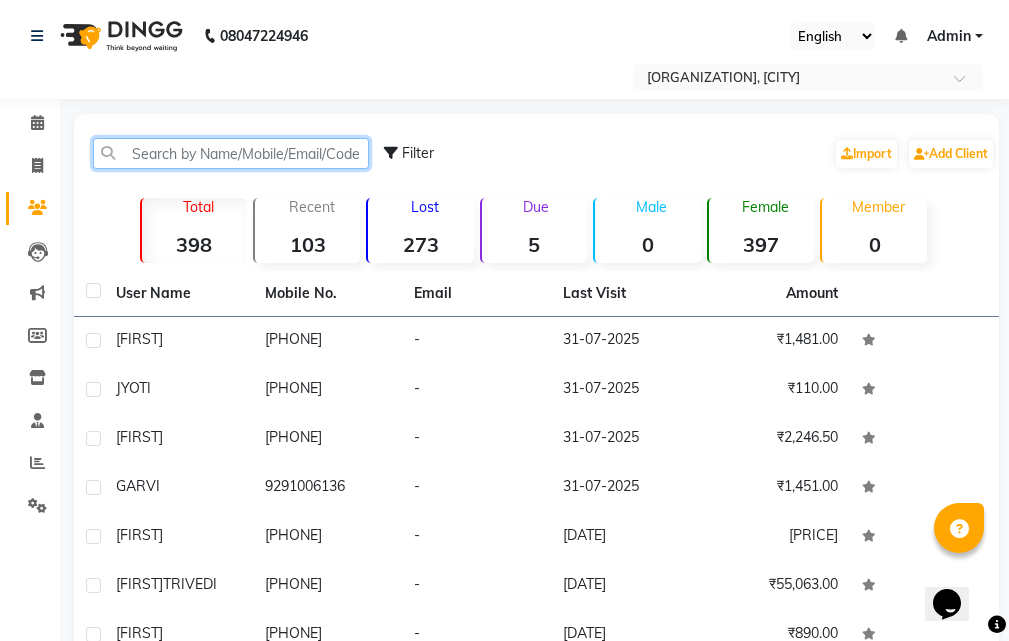click 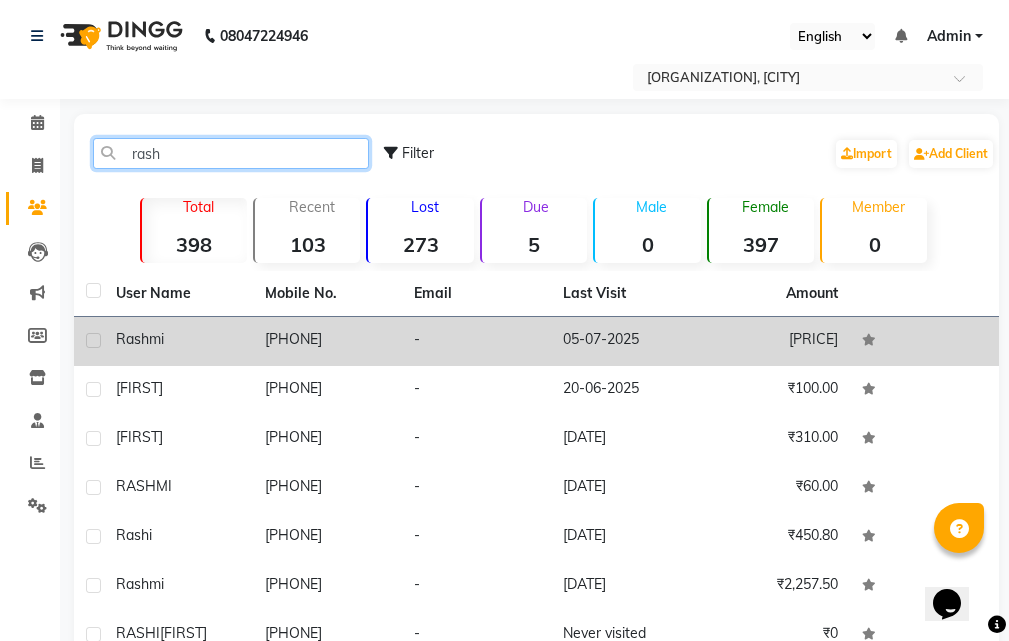 type on "rash" 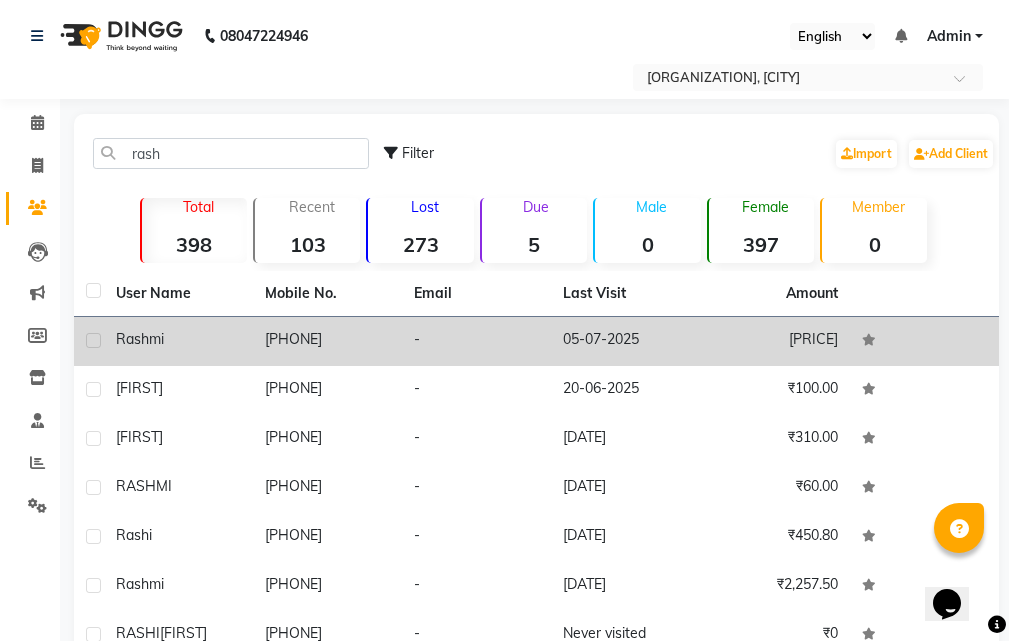 click on "-" 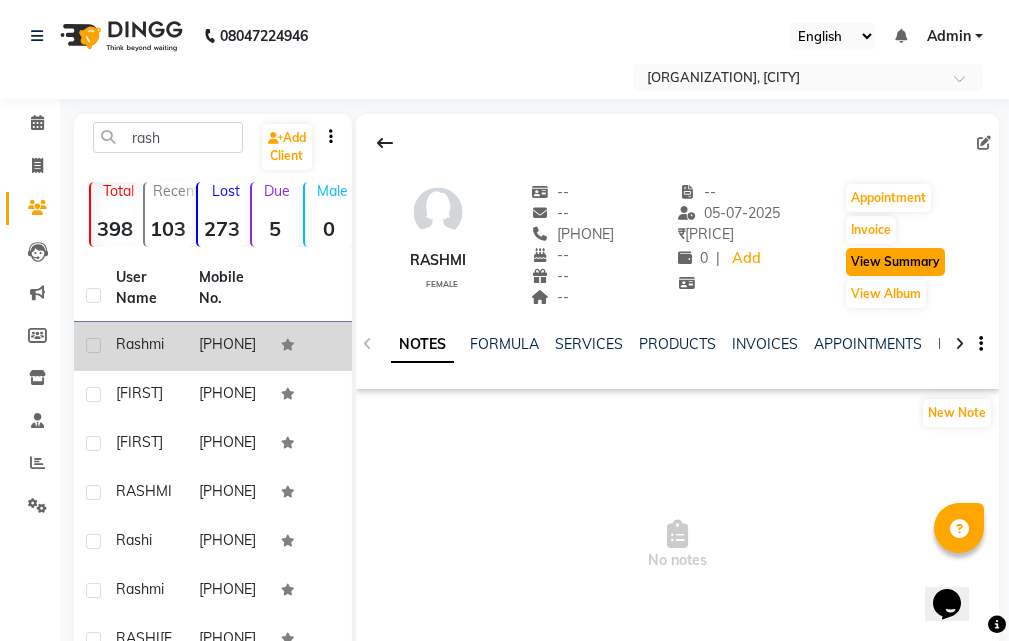 click on "View Summary" 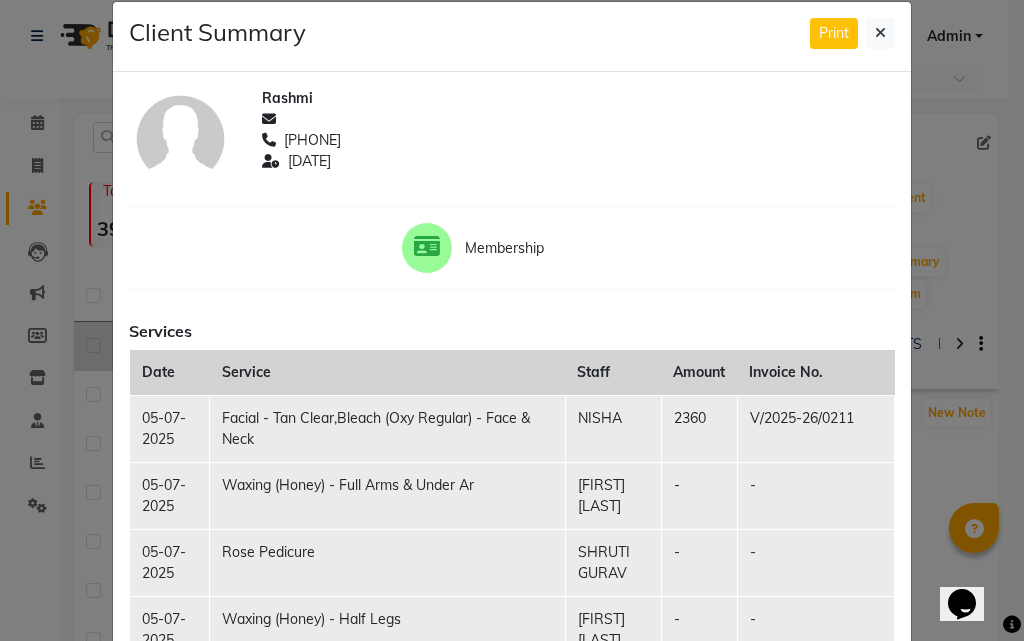 scroll, scrollTop: 0, scrollLeft: 0, axis: both 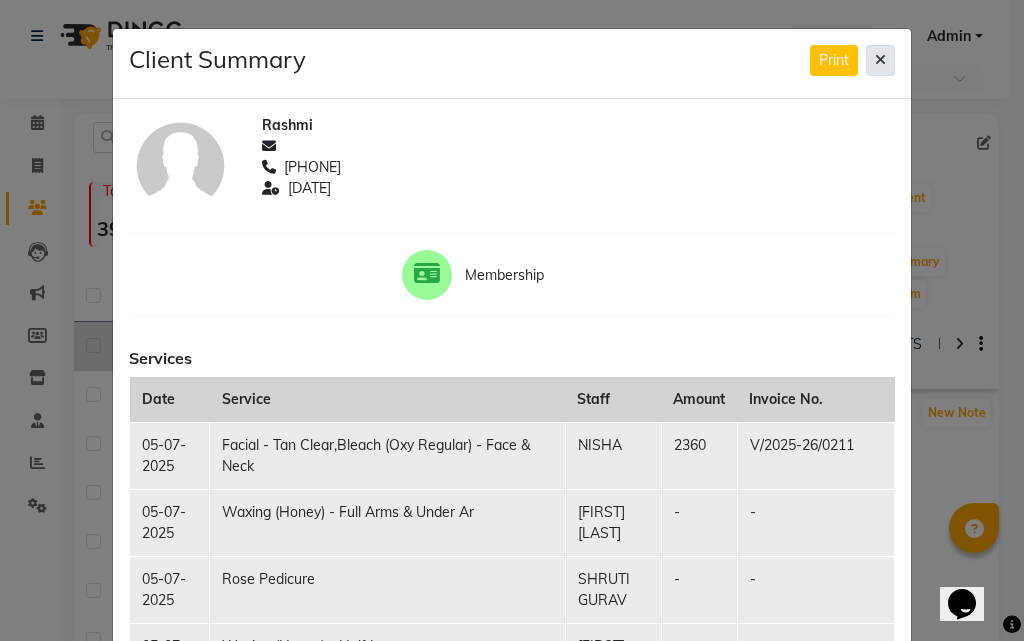click 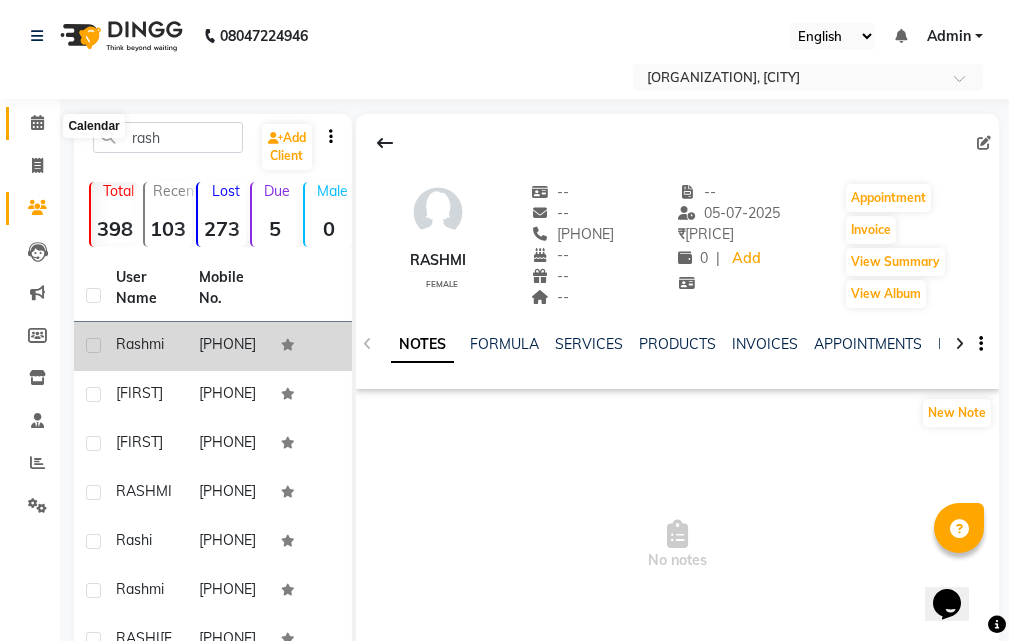 click 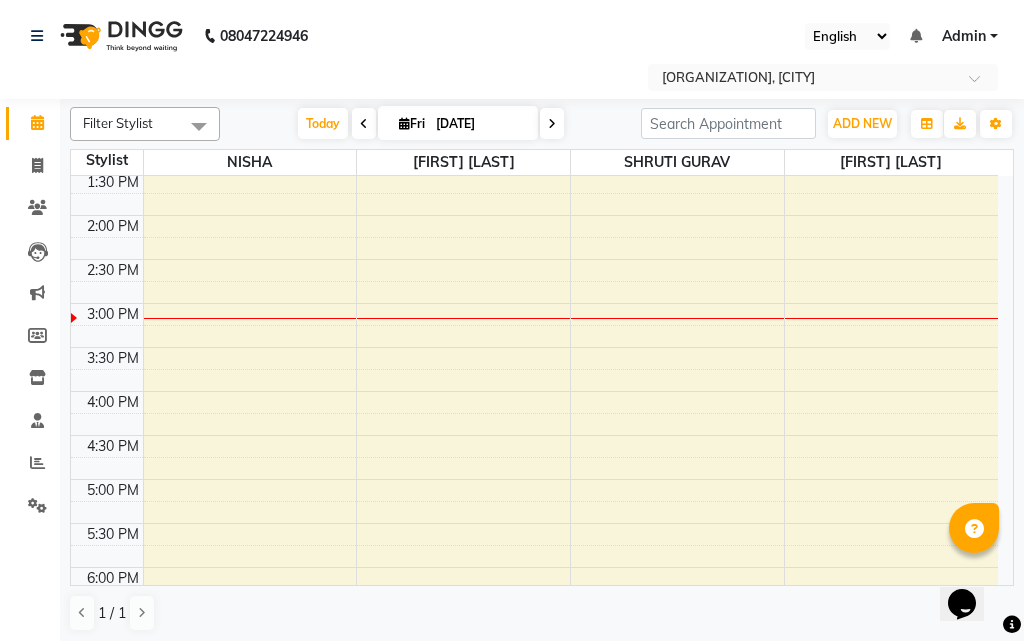 scroll, scrollTop: 500, scrollLeft: 0, axis: vertical 